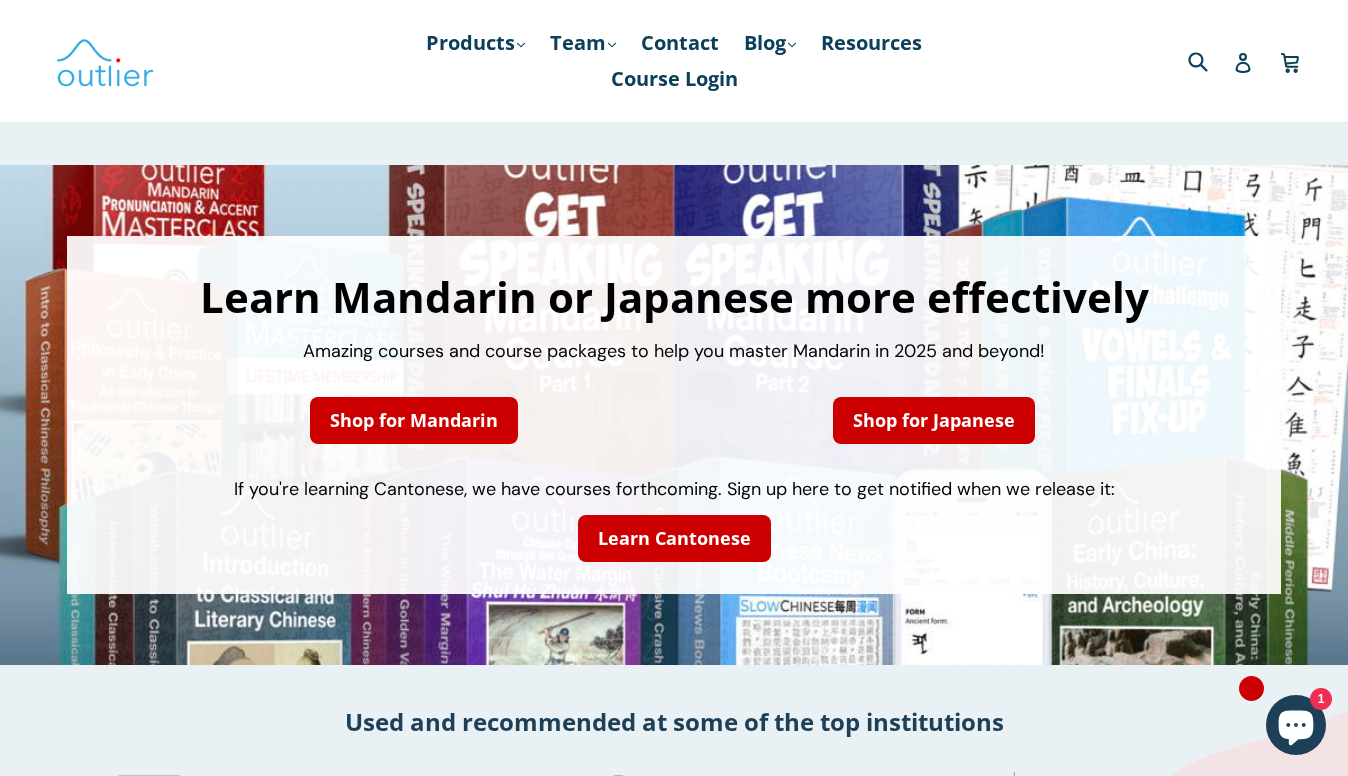 scroll, scrollTop: 0, scrollLeft: 0, axis: both 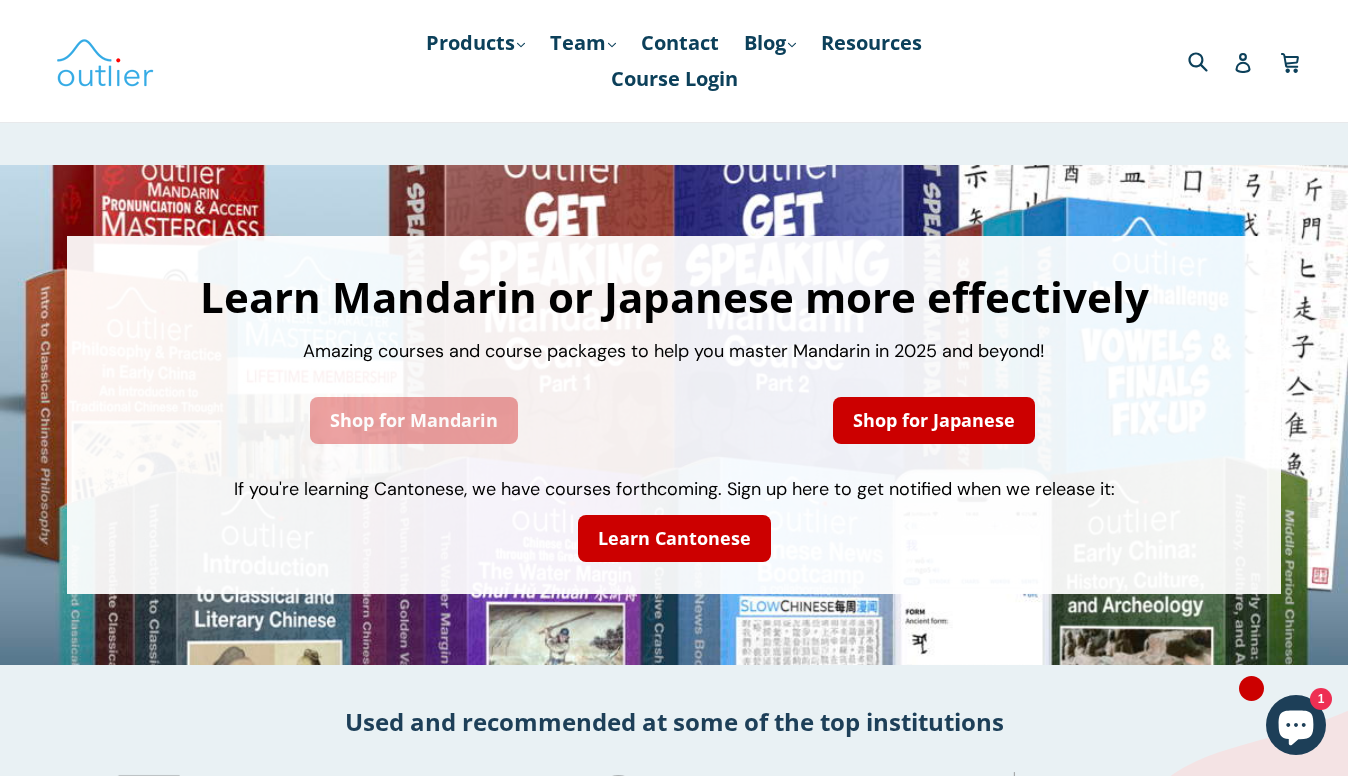 click on "Shop for Mandarin" at bounding box center (414, 420) 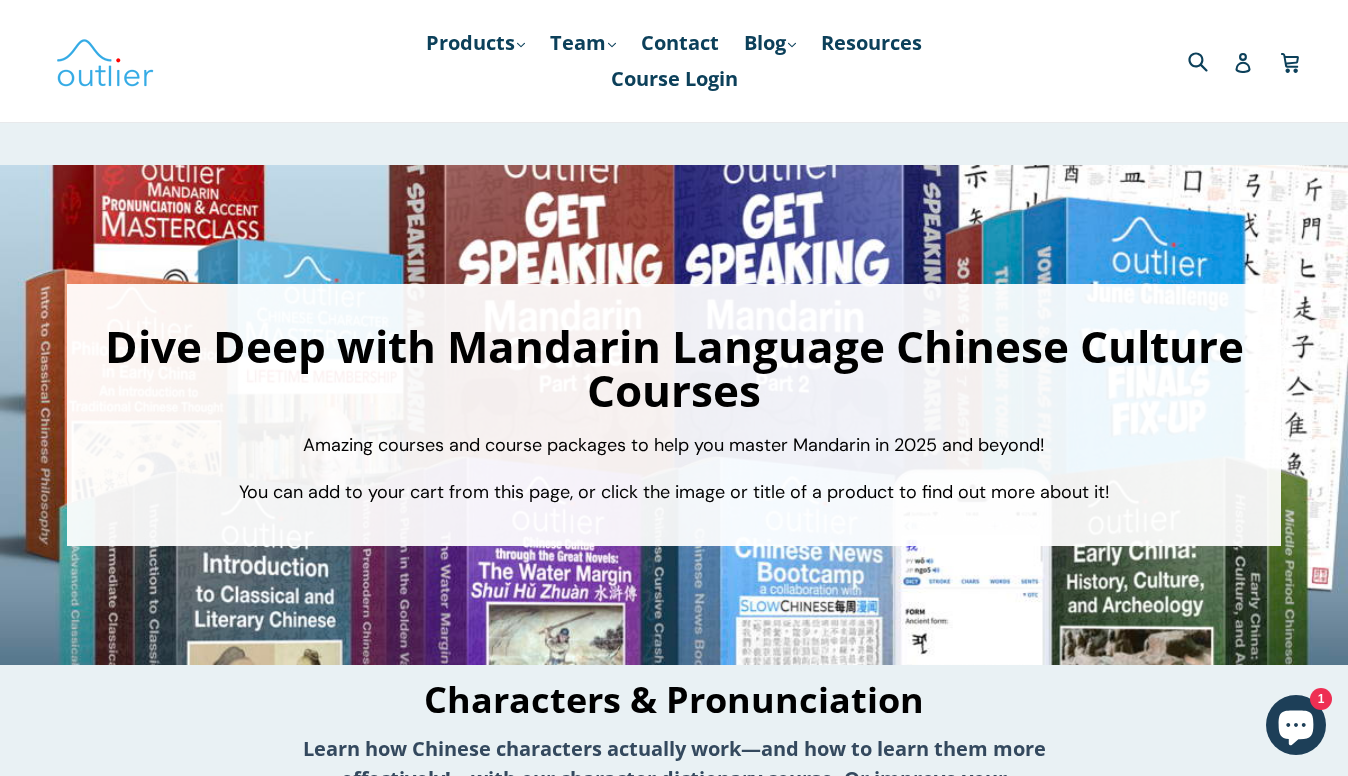 scroll, scrollTop: 0, scrollLeft: 0, axis: both 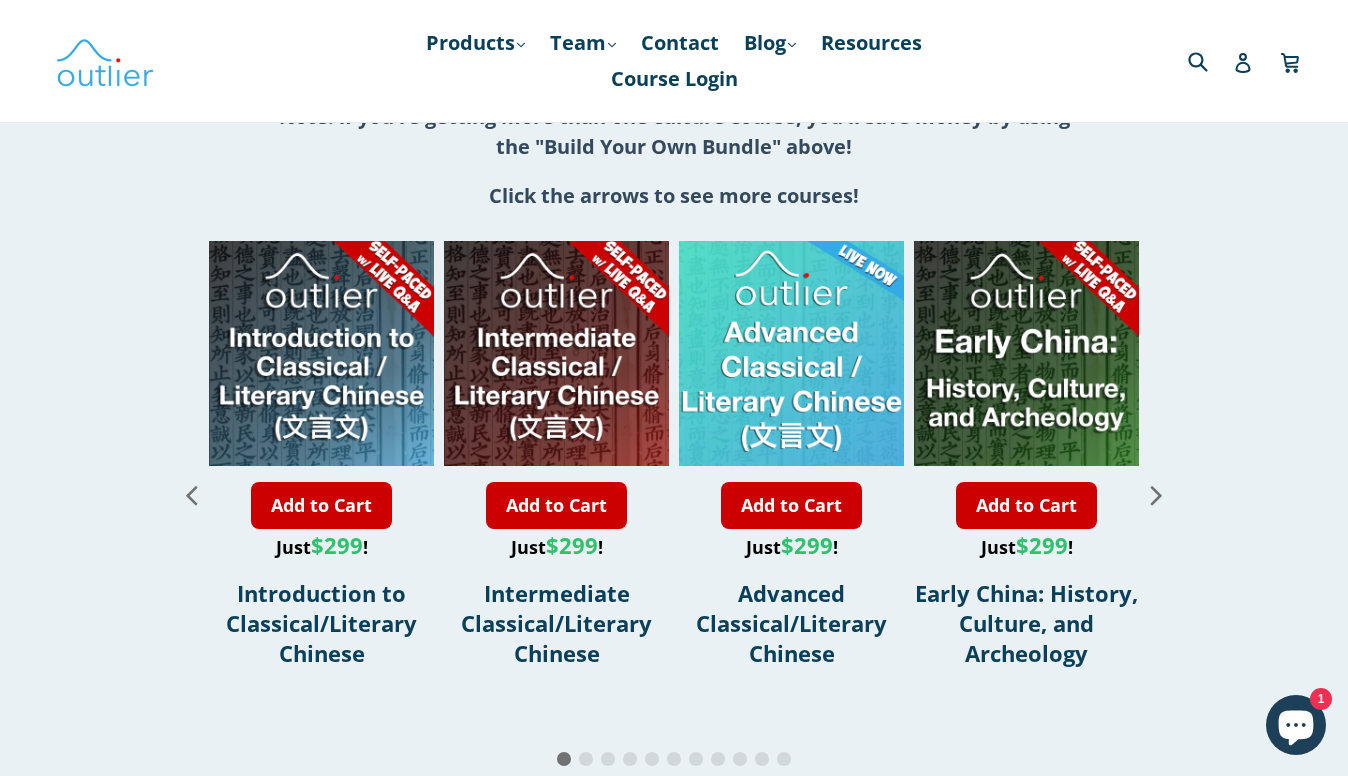 click 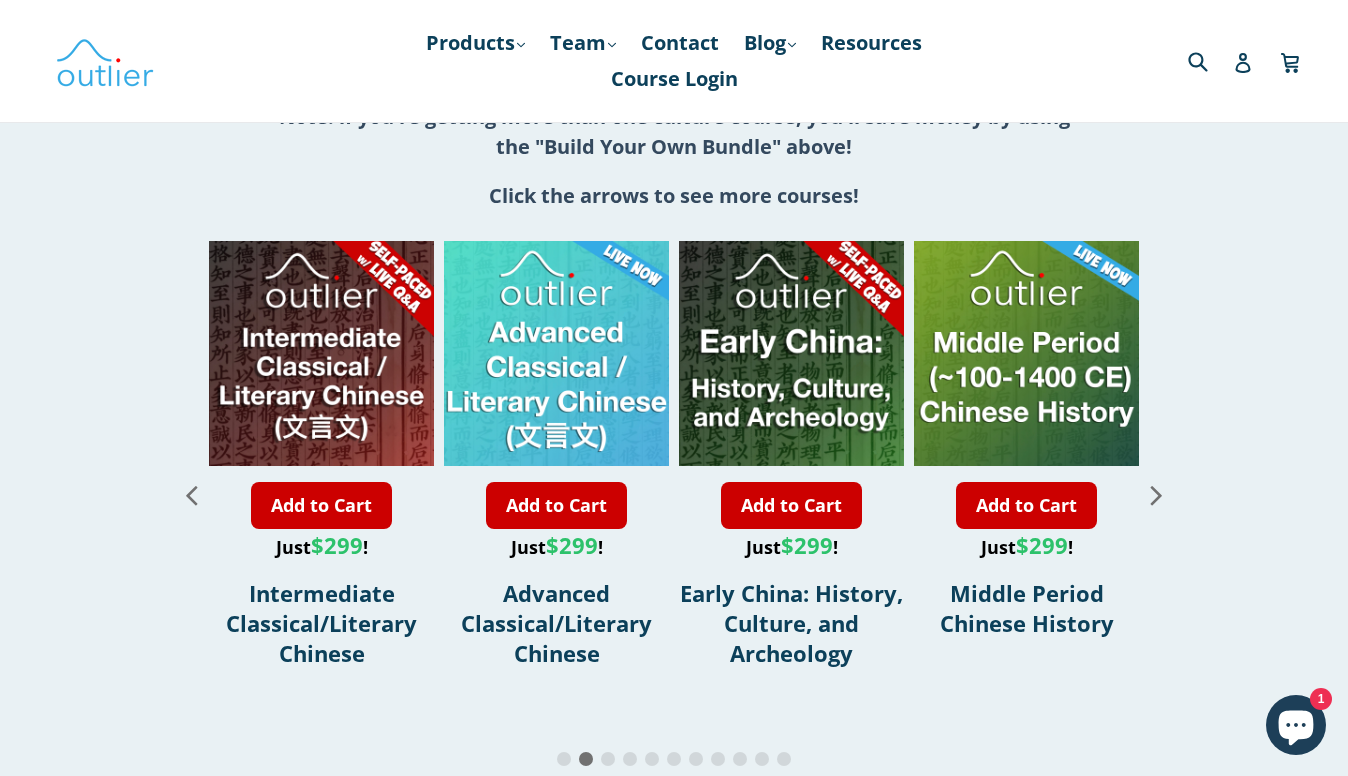 click 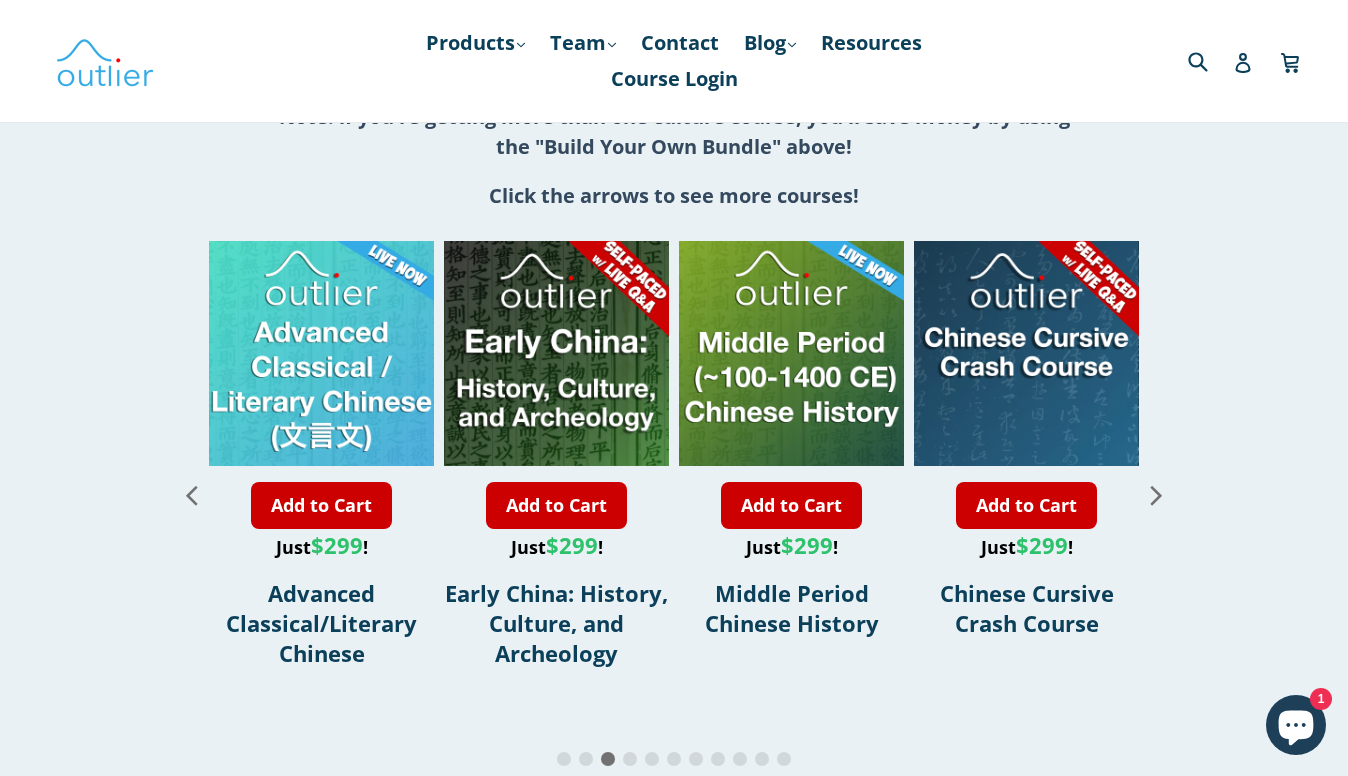 click 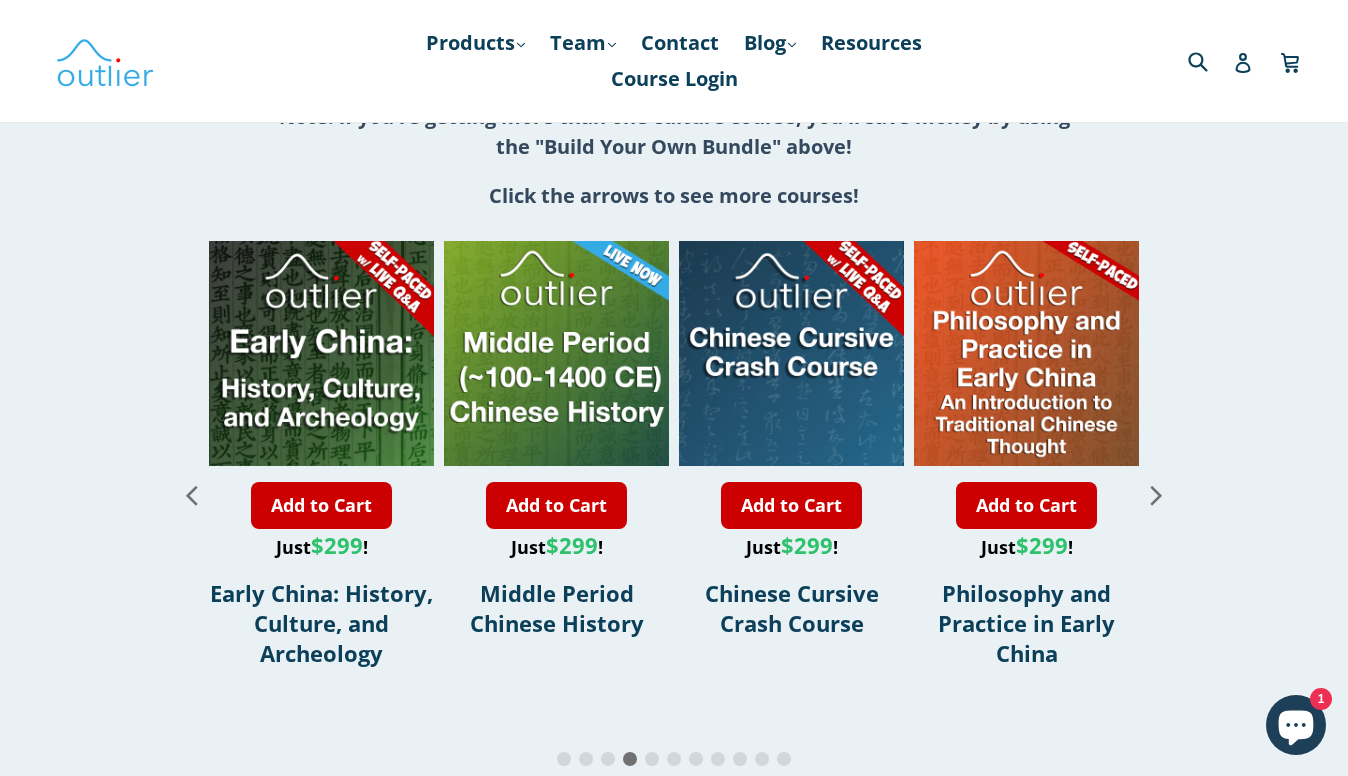 click 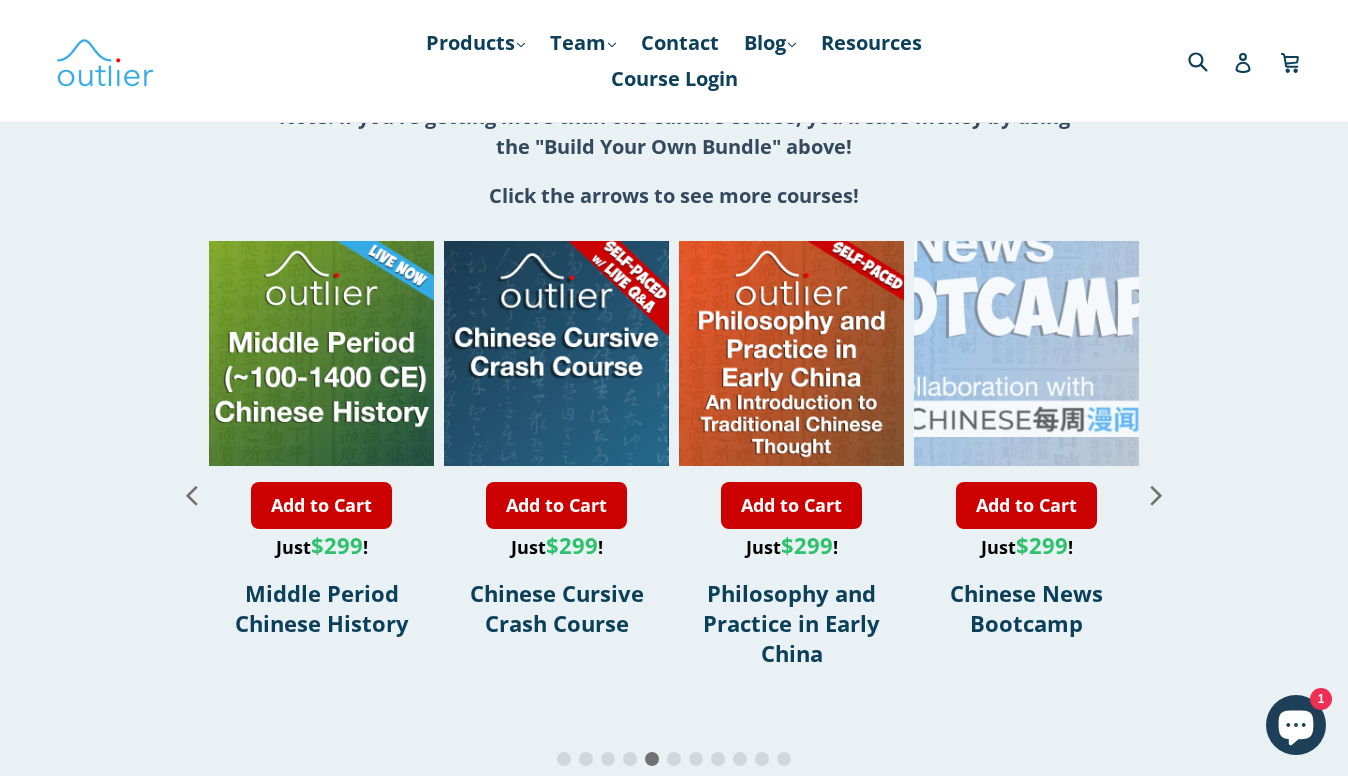 click at bounding box center (980, 241) 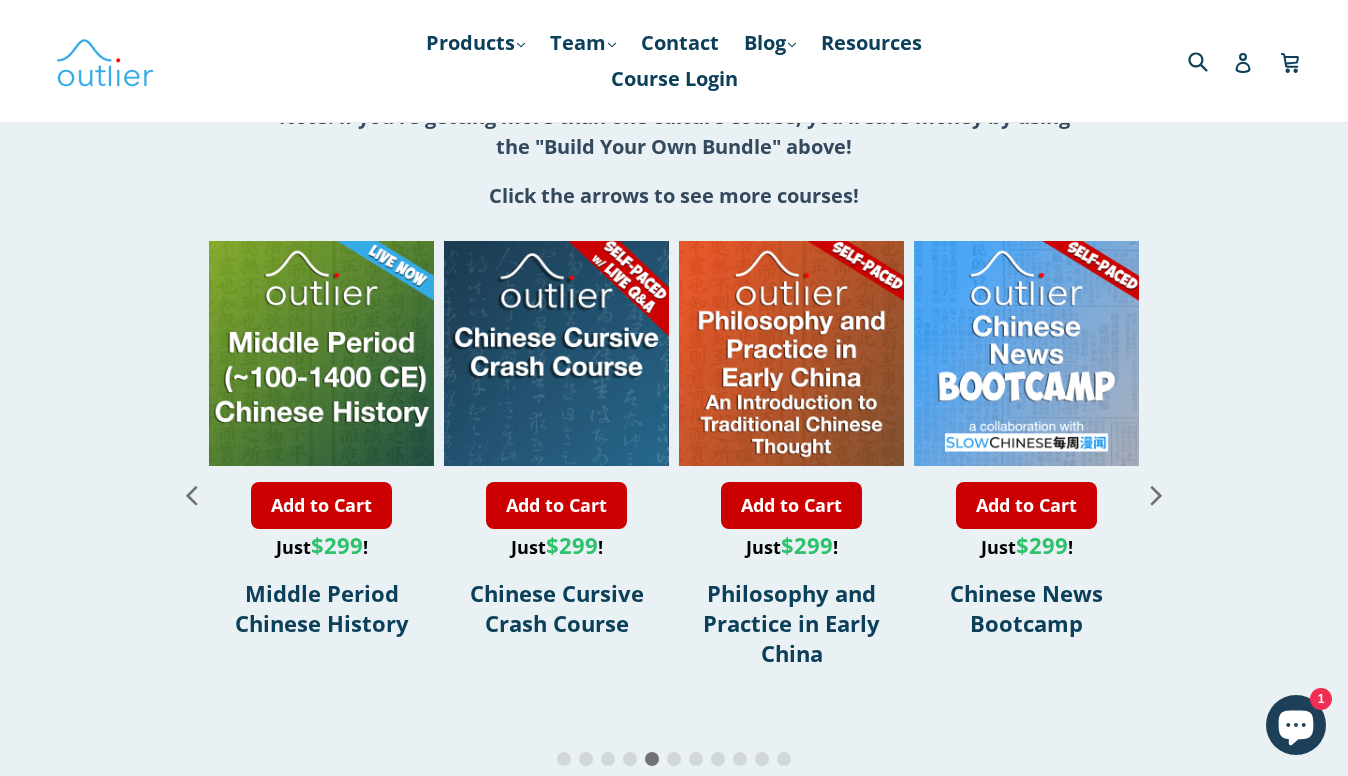 click 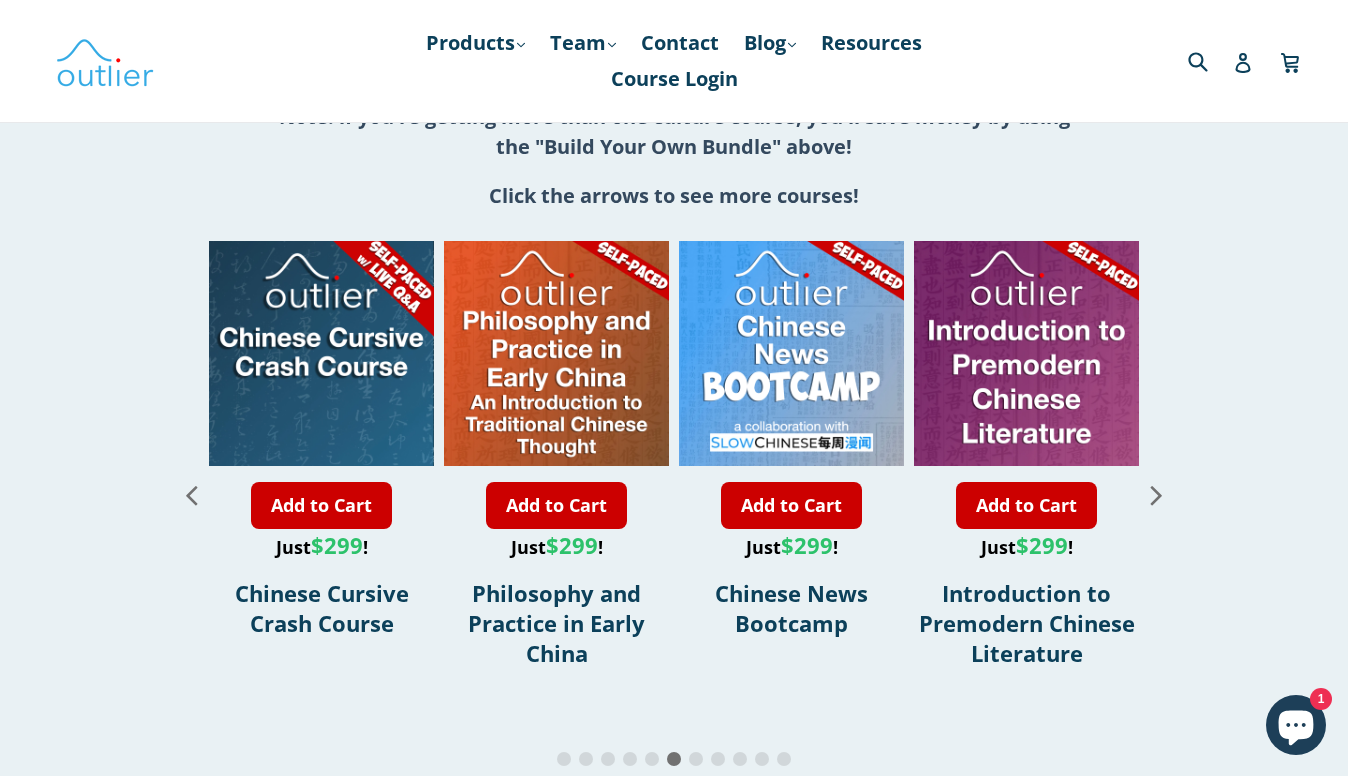 click 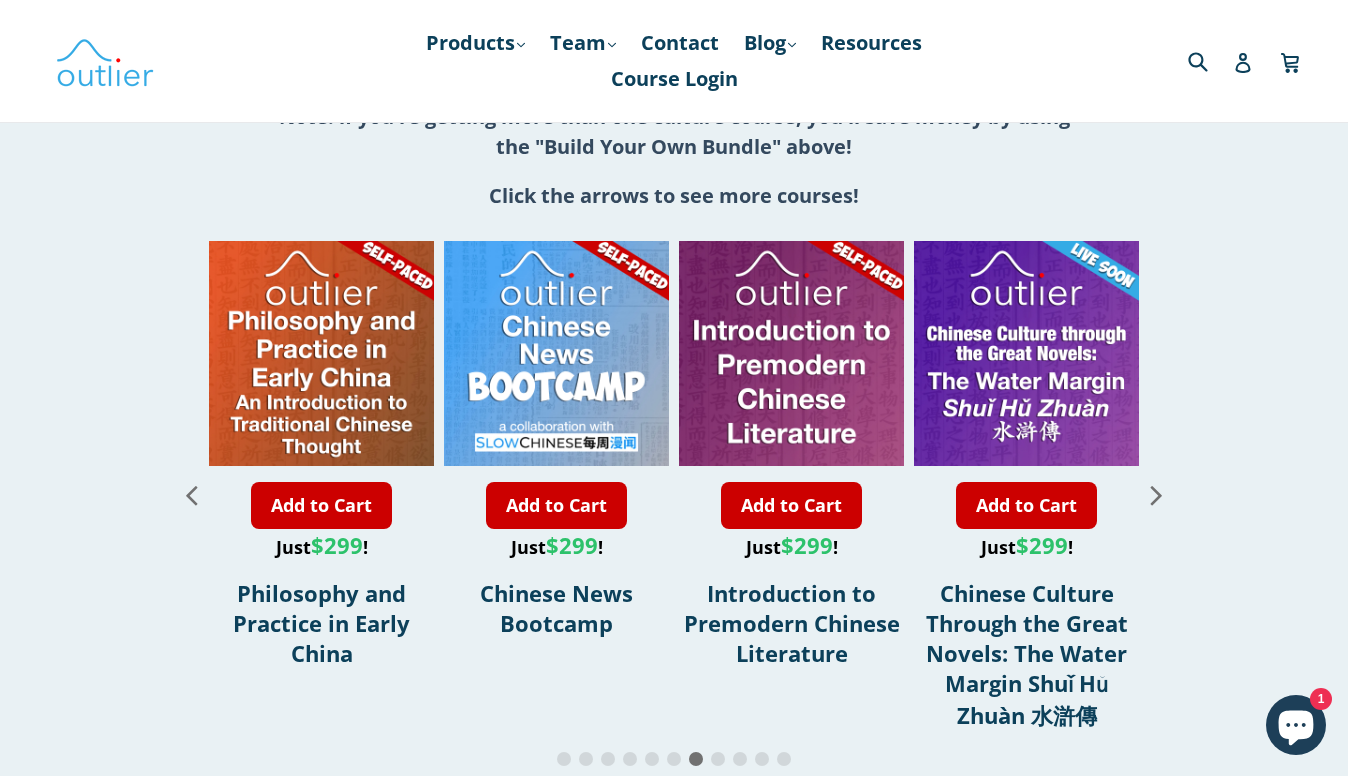click 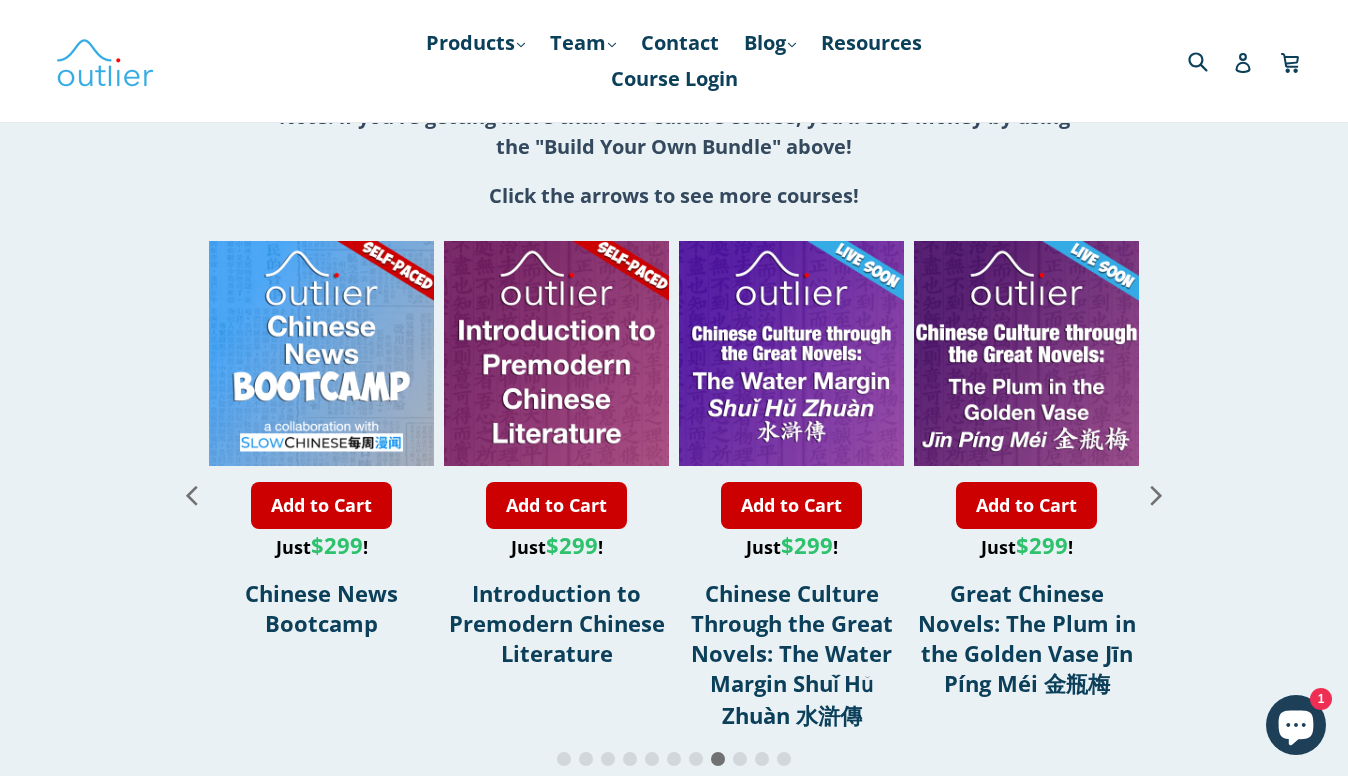 click 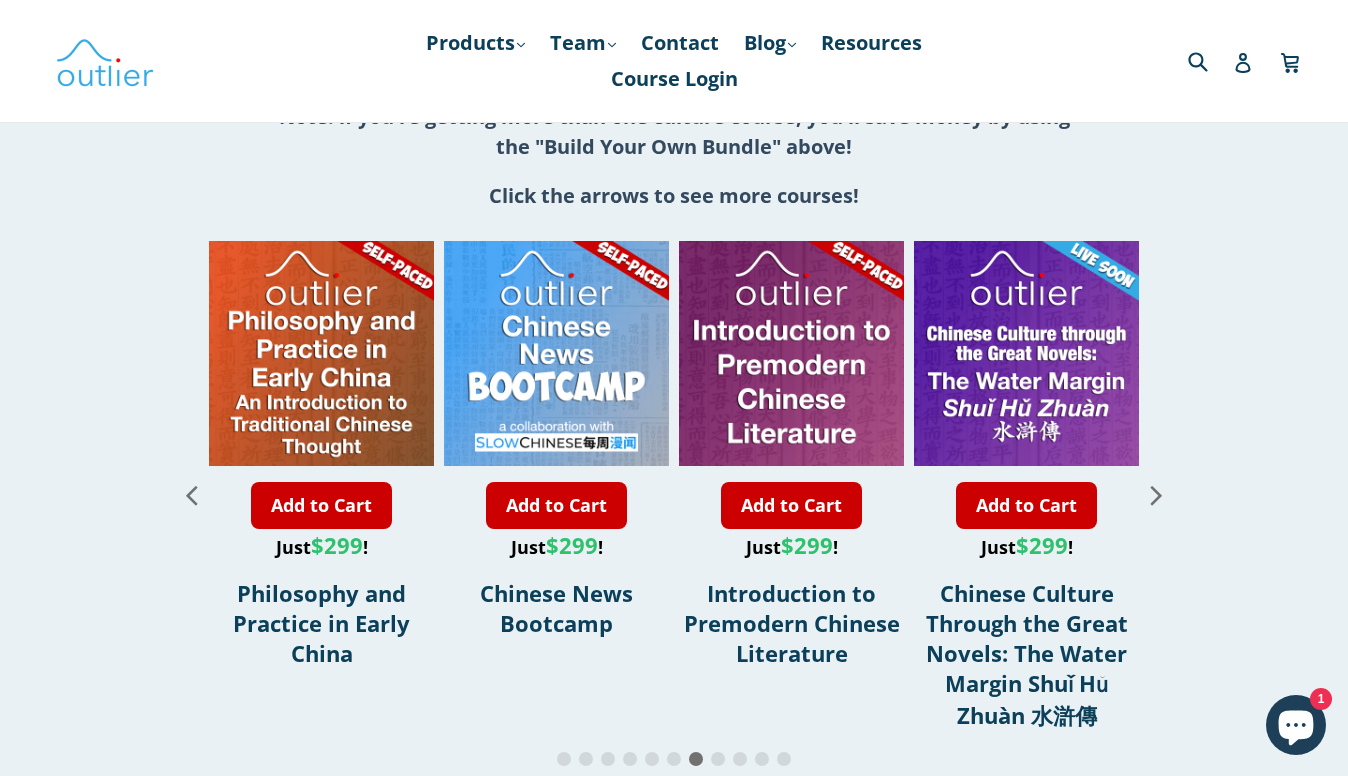 click 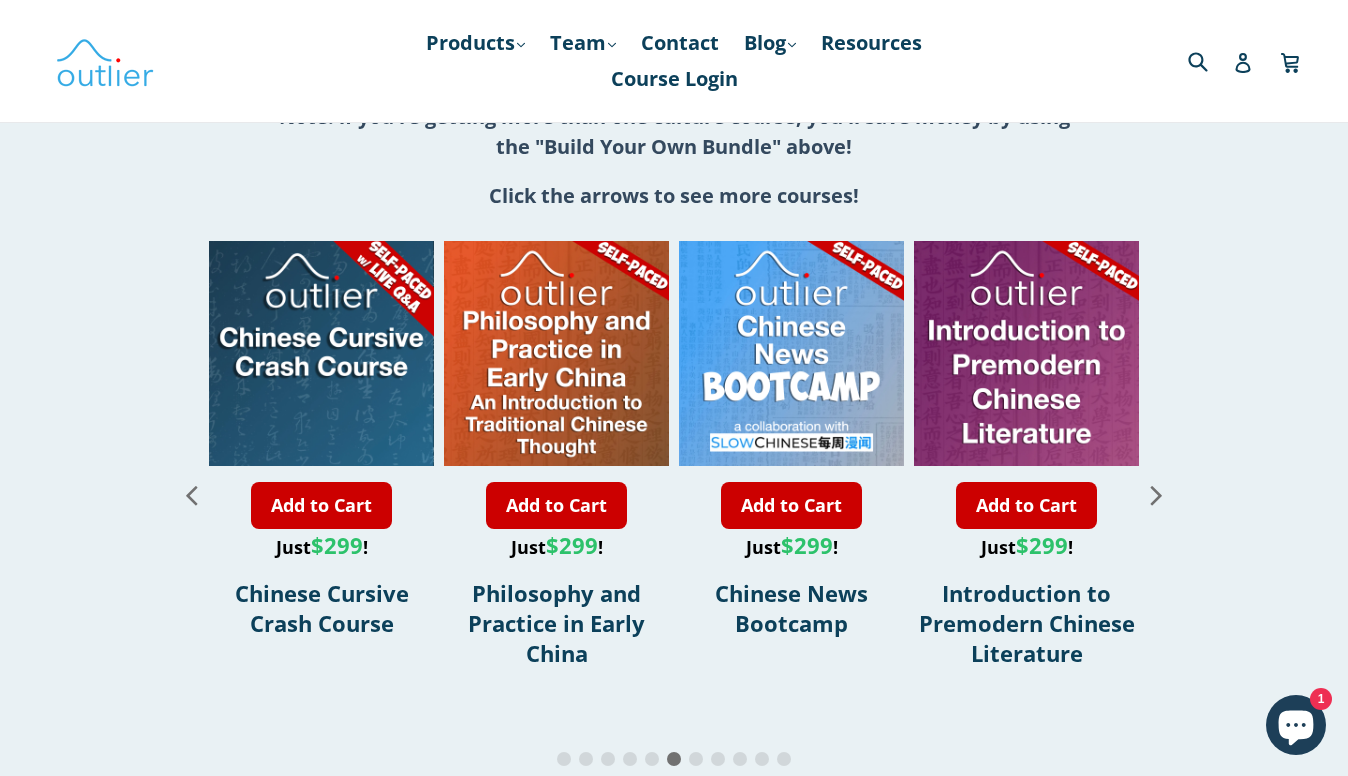 click 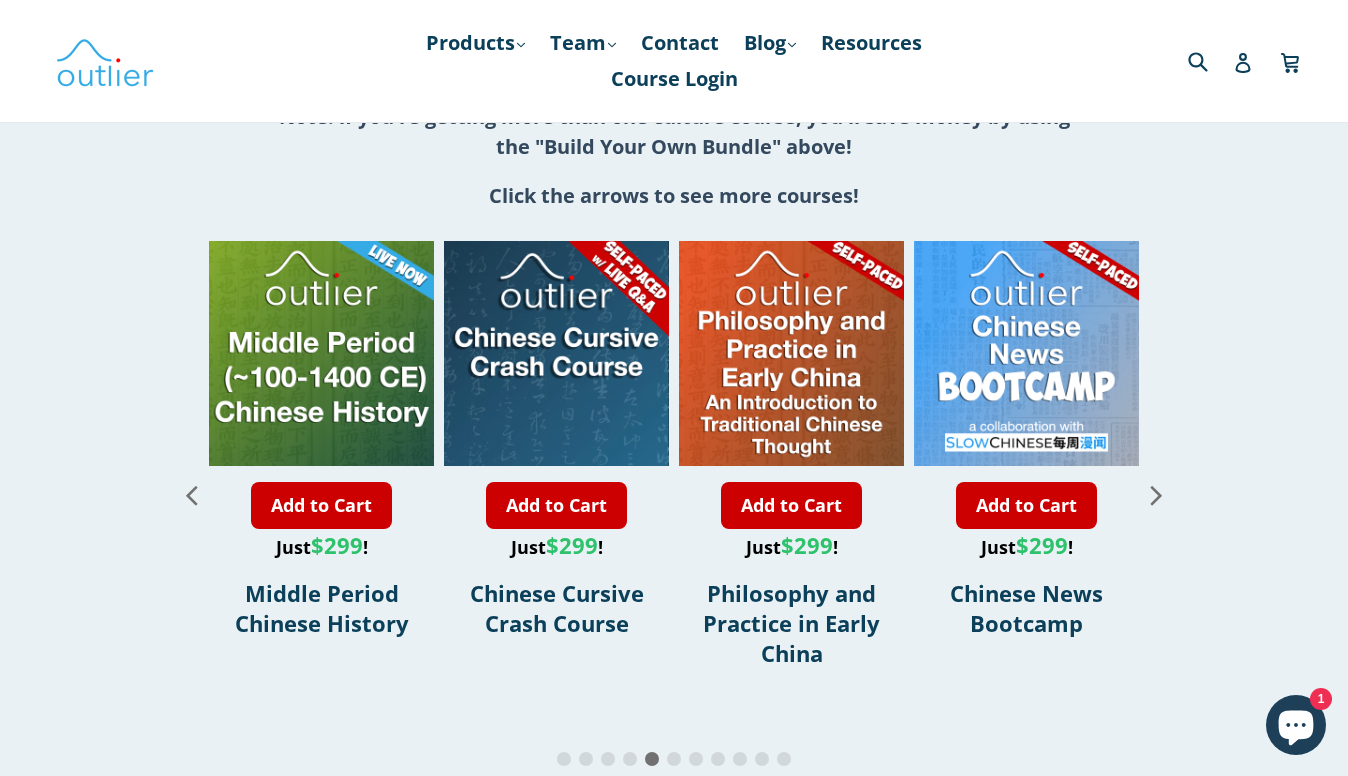 click 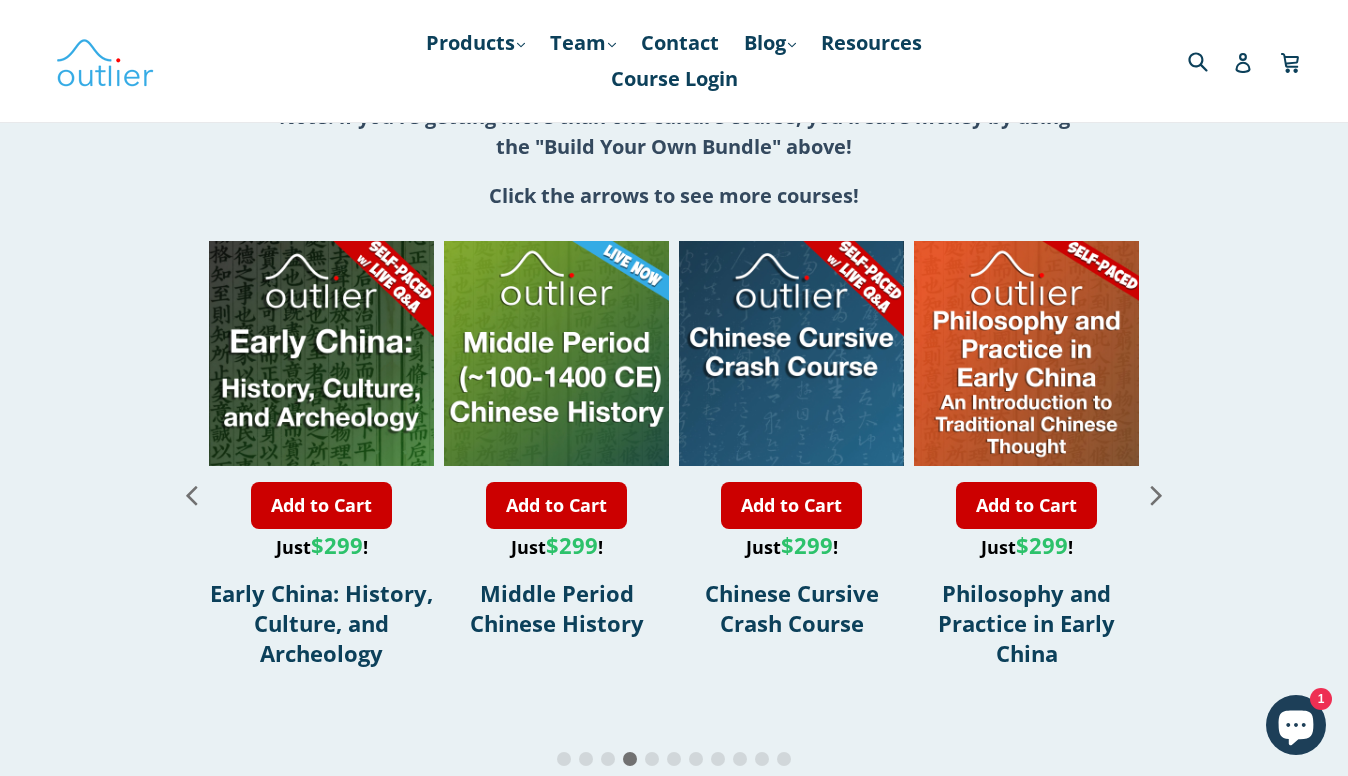 click 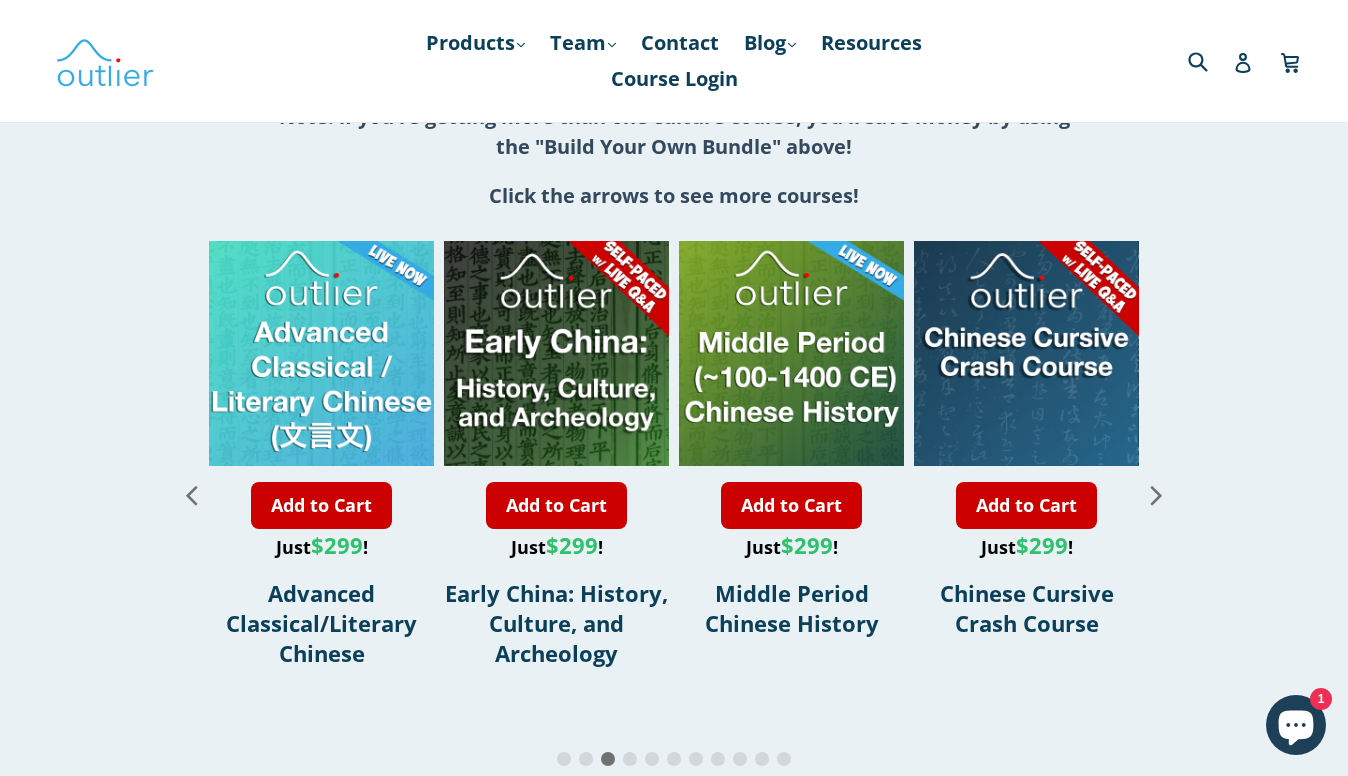 click 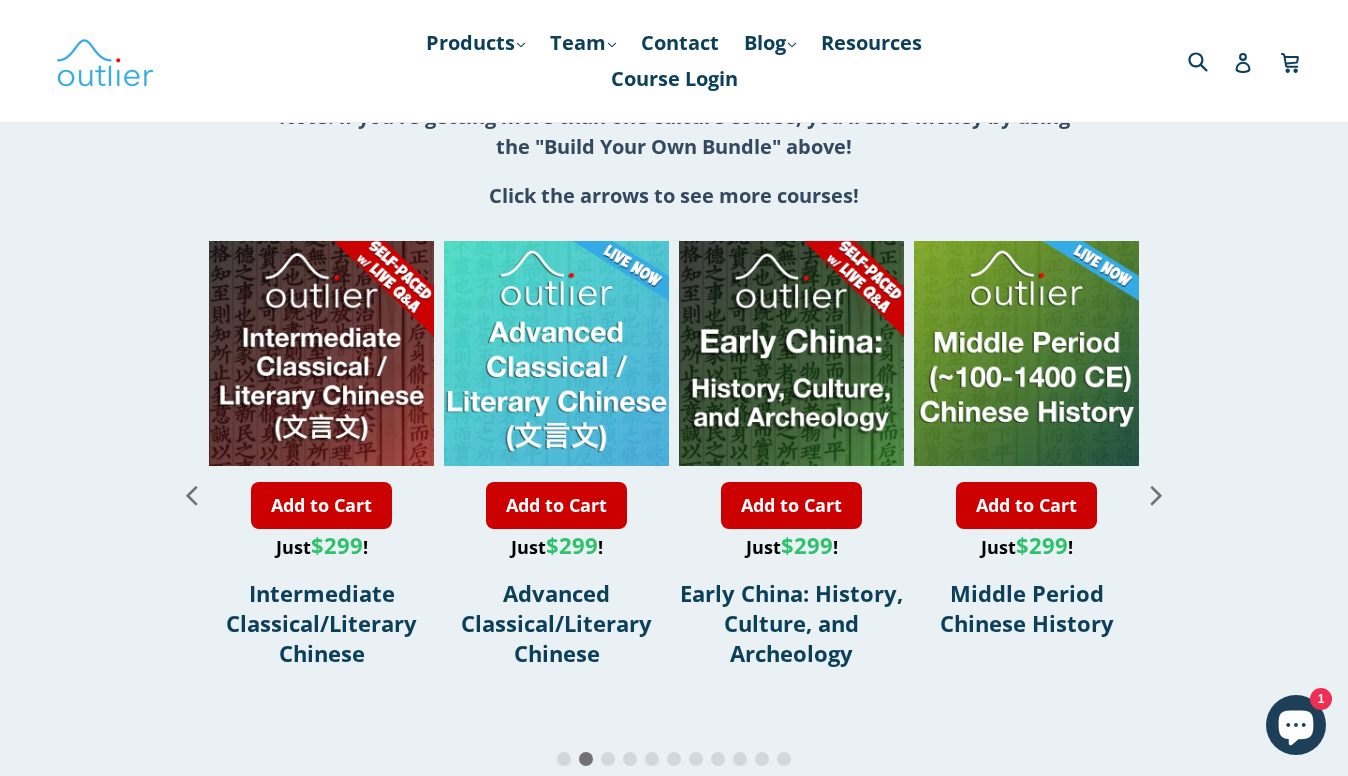 click 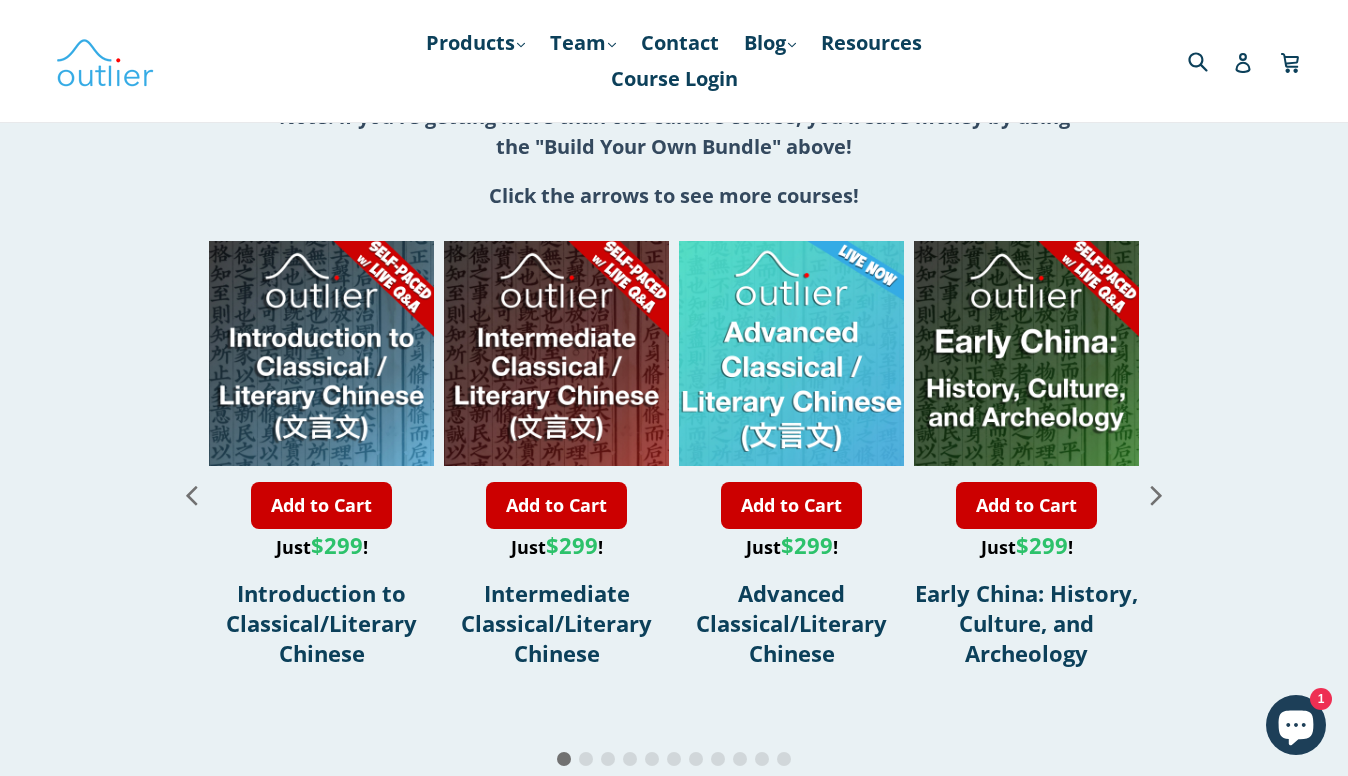 click 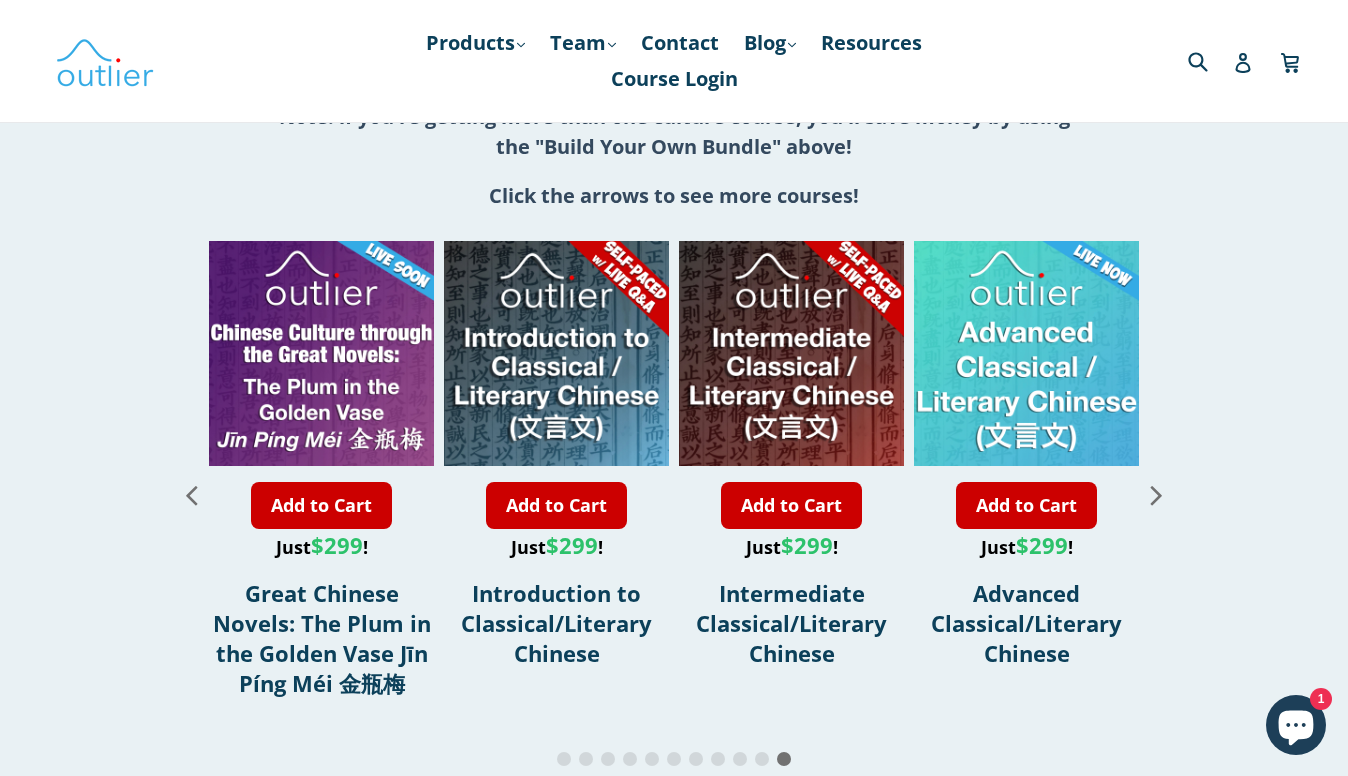 click 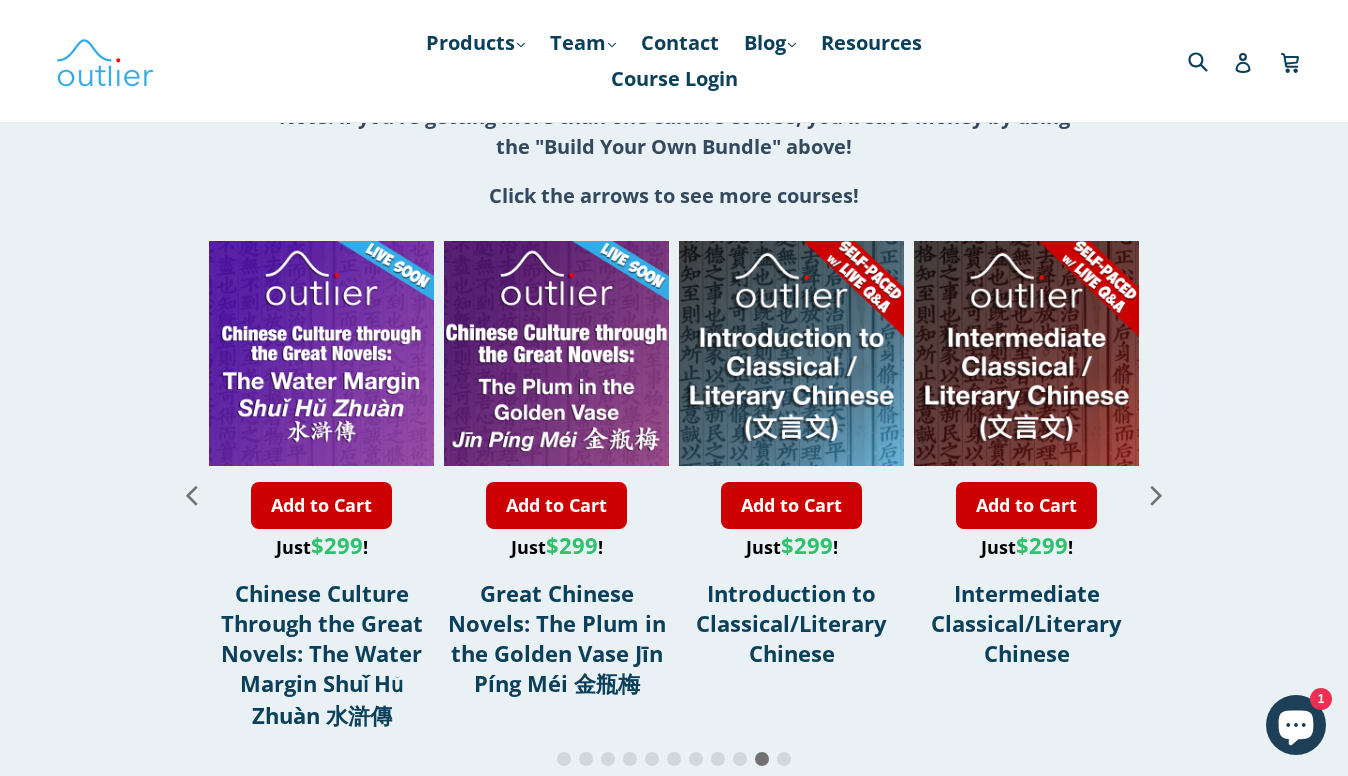 click 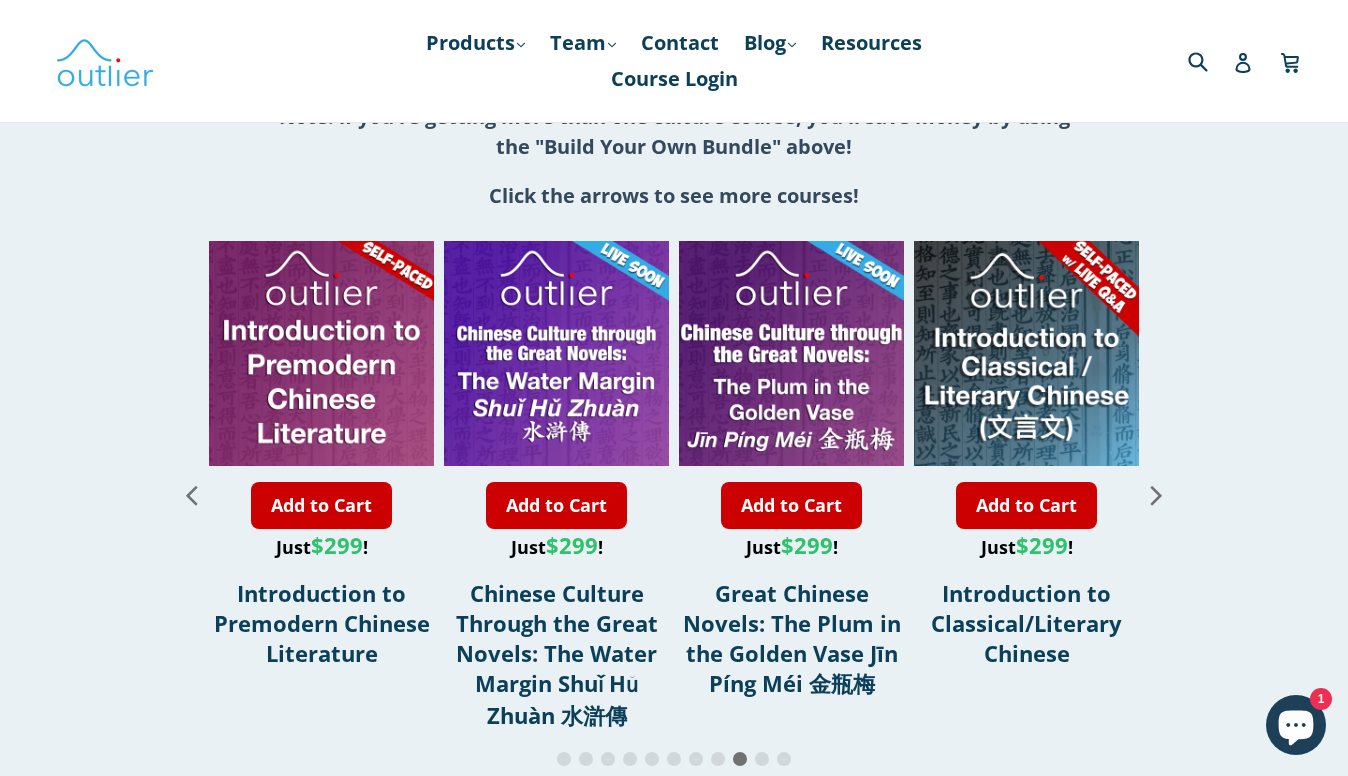 click 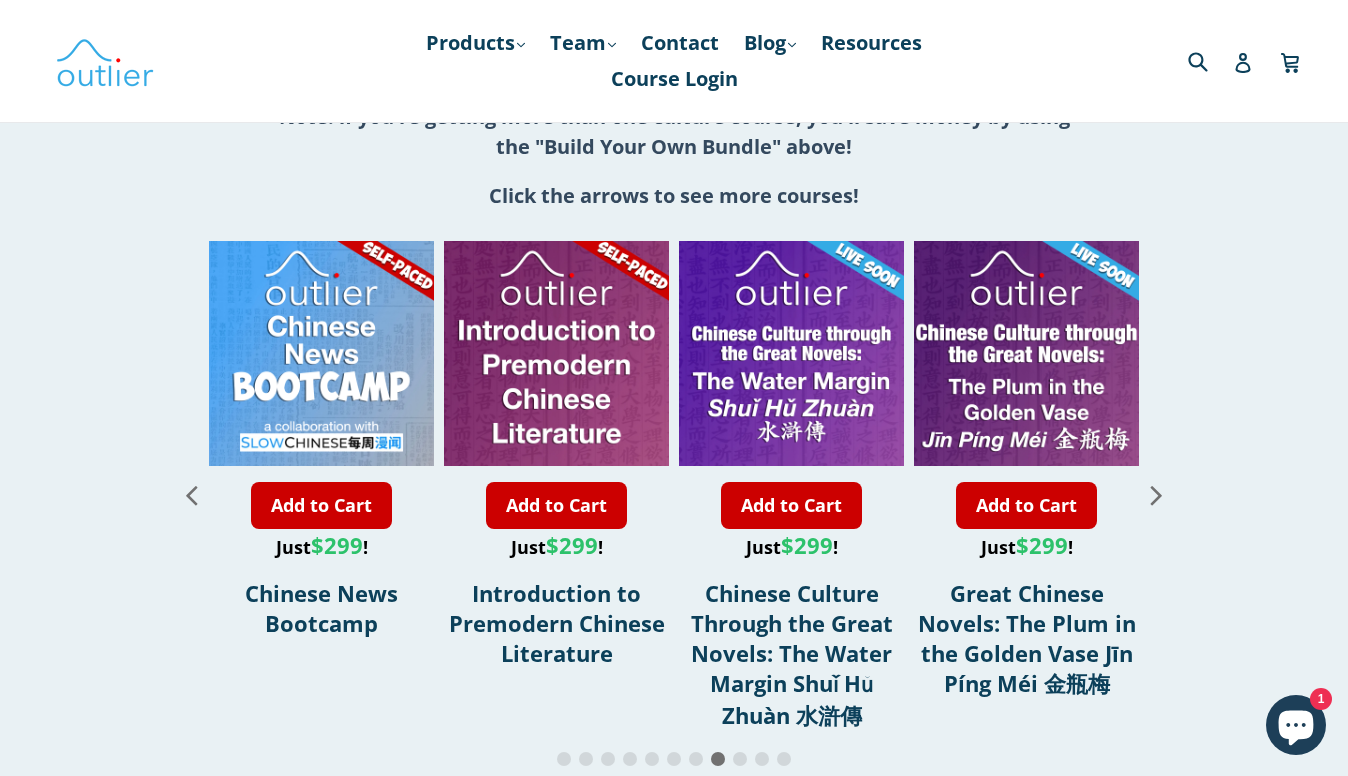 click 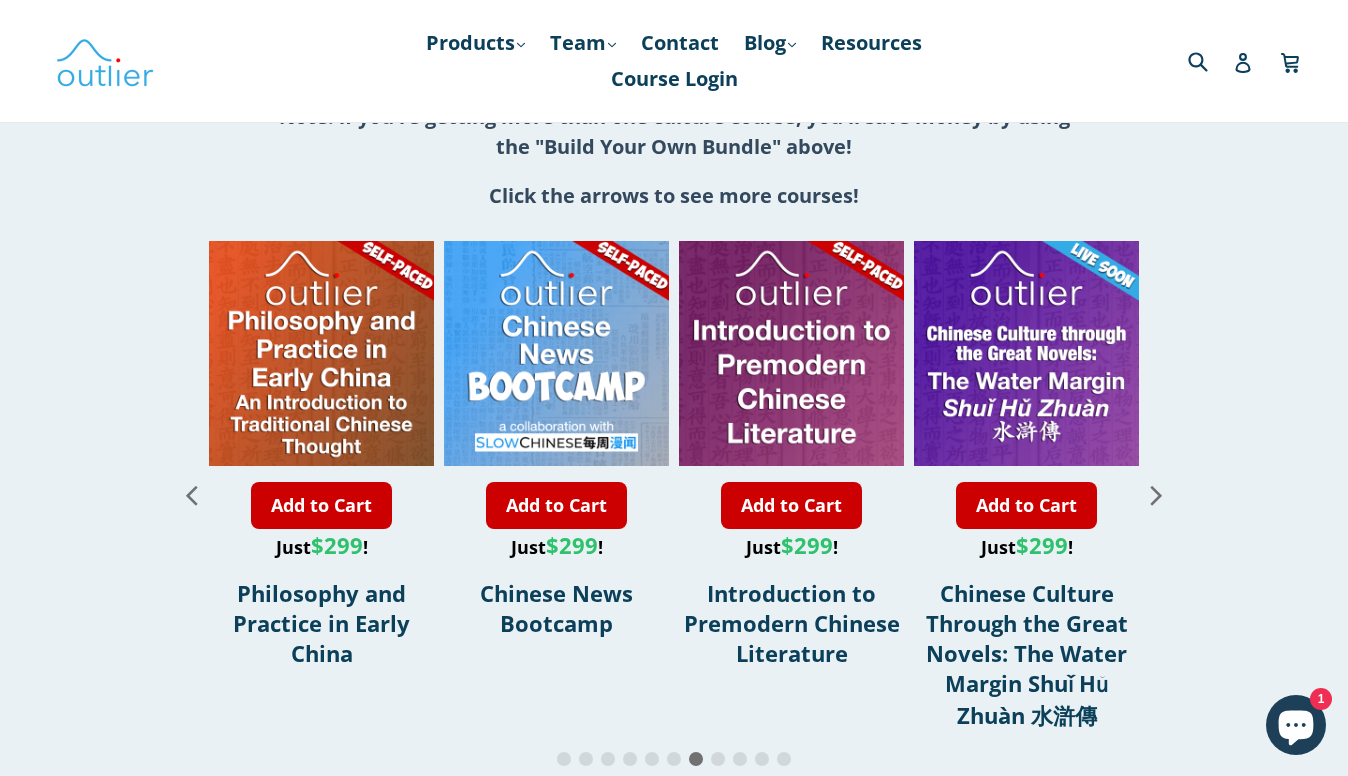 click 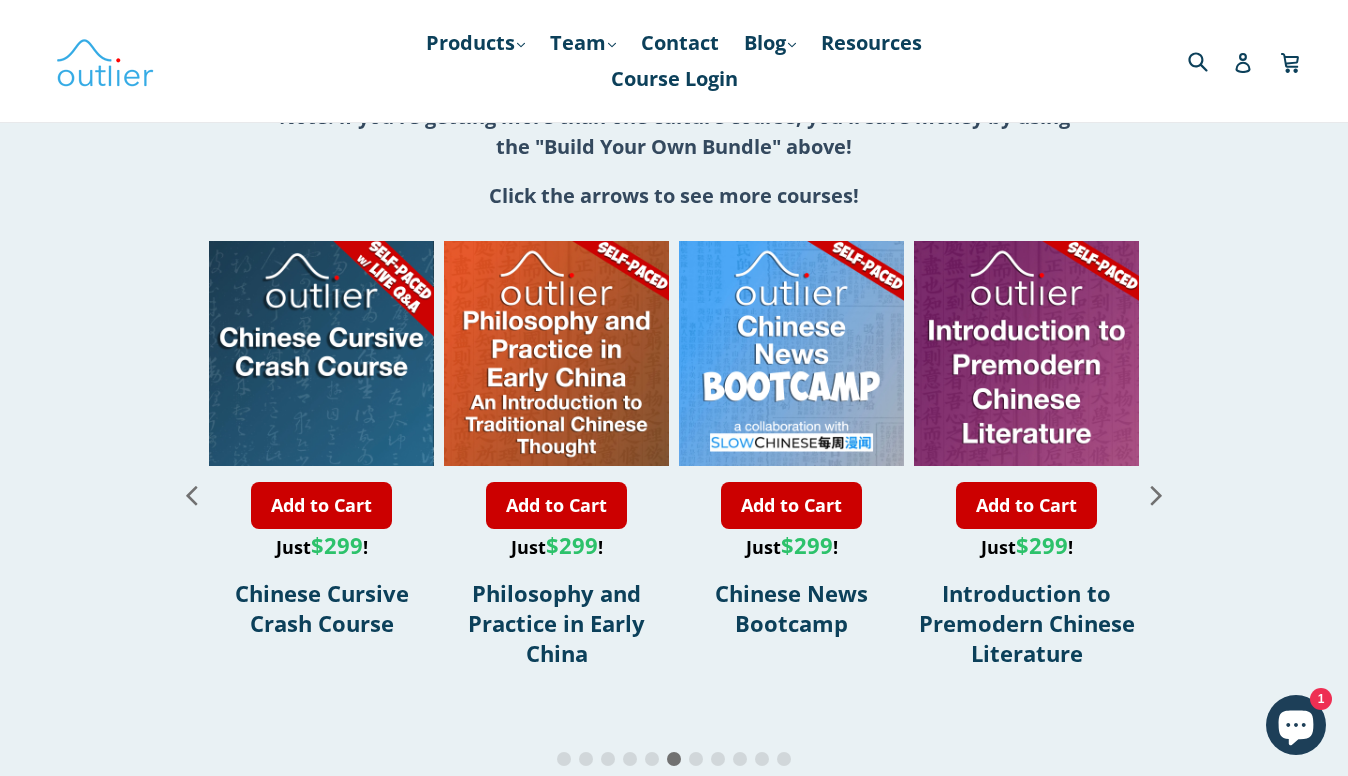 click 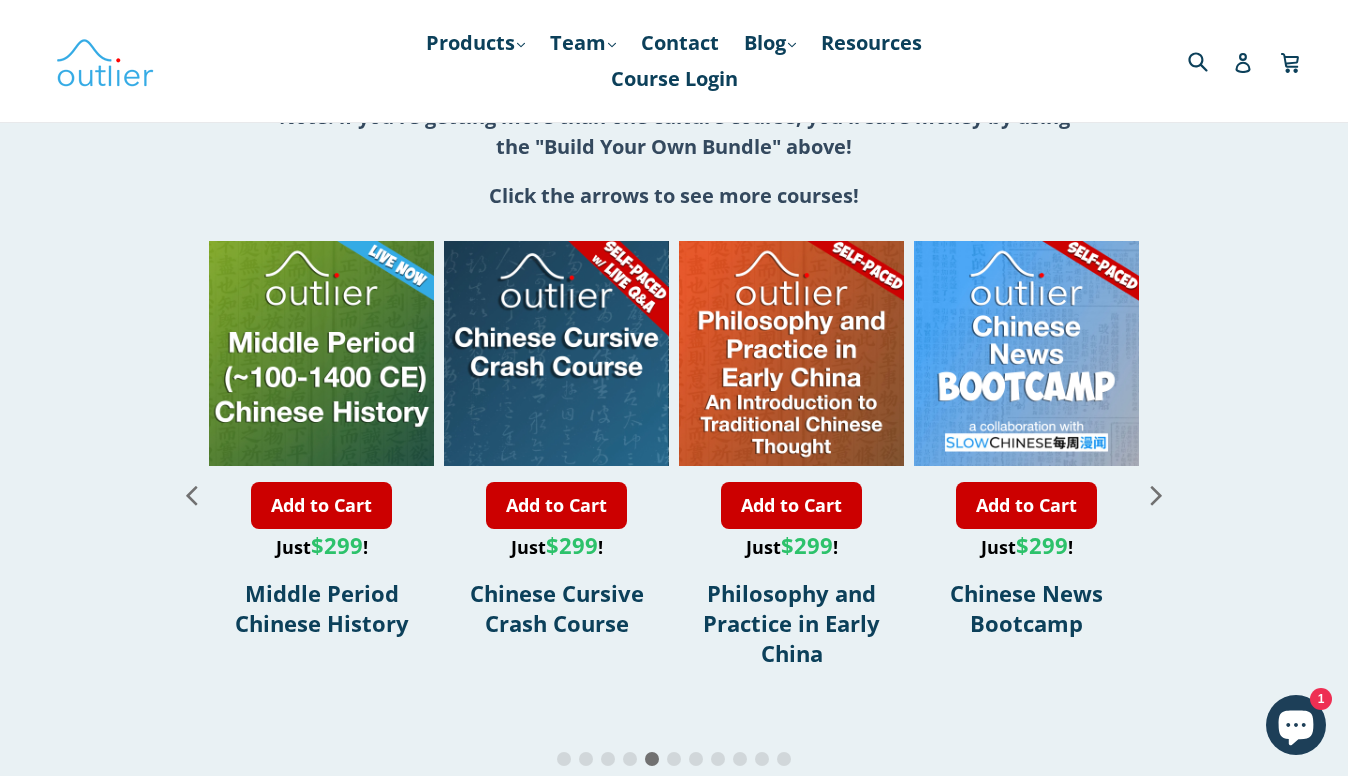 click 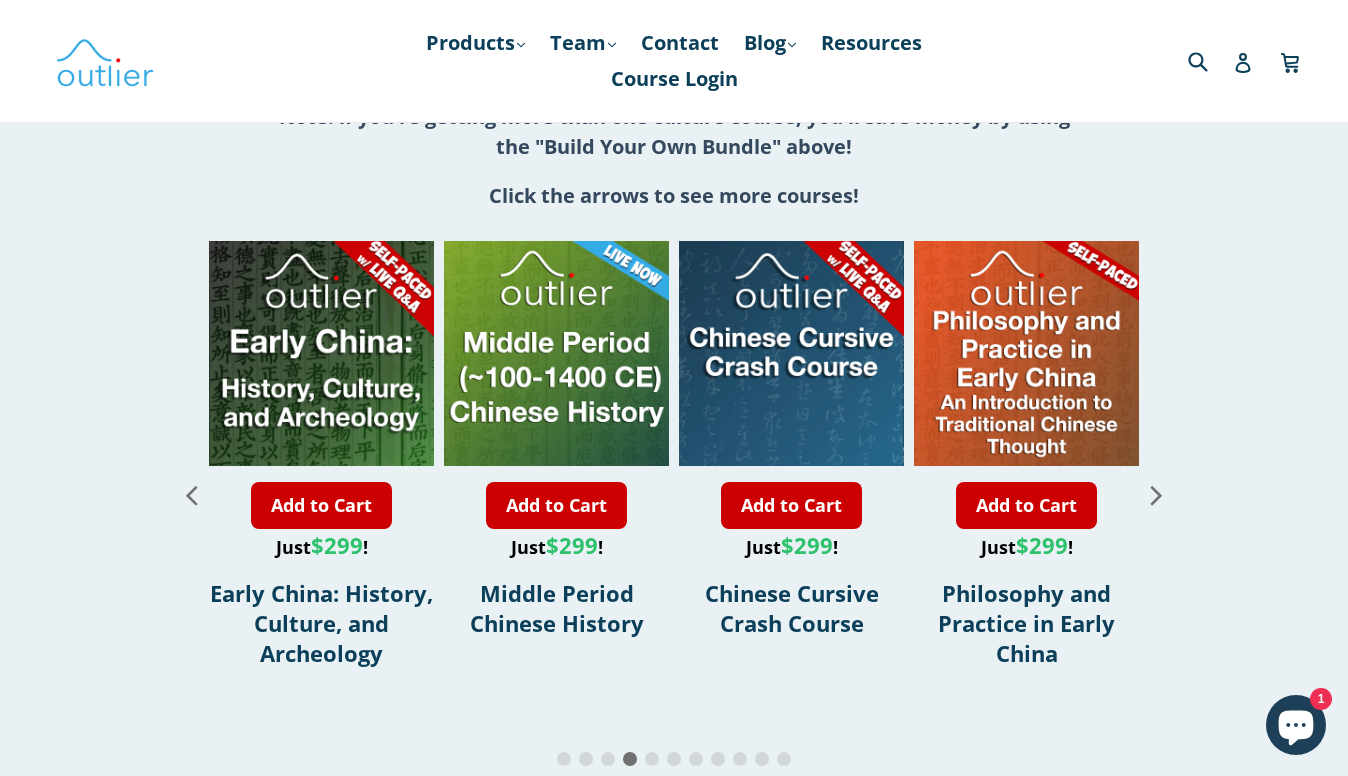 click 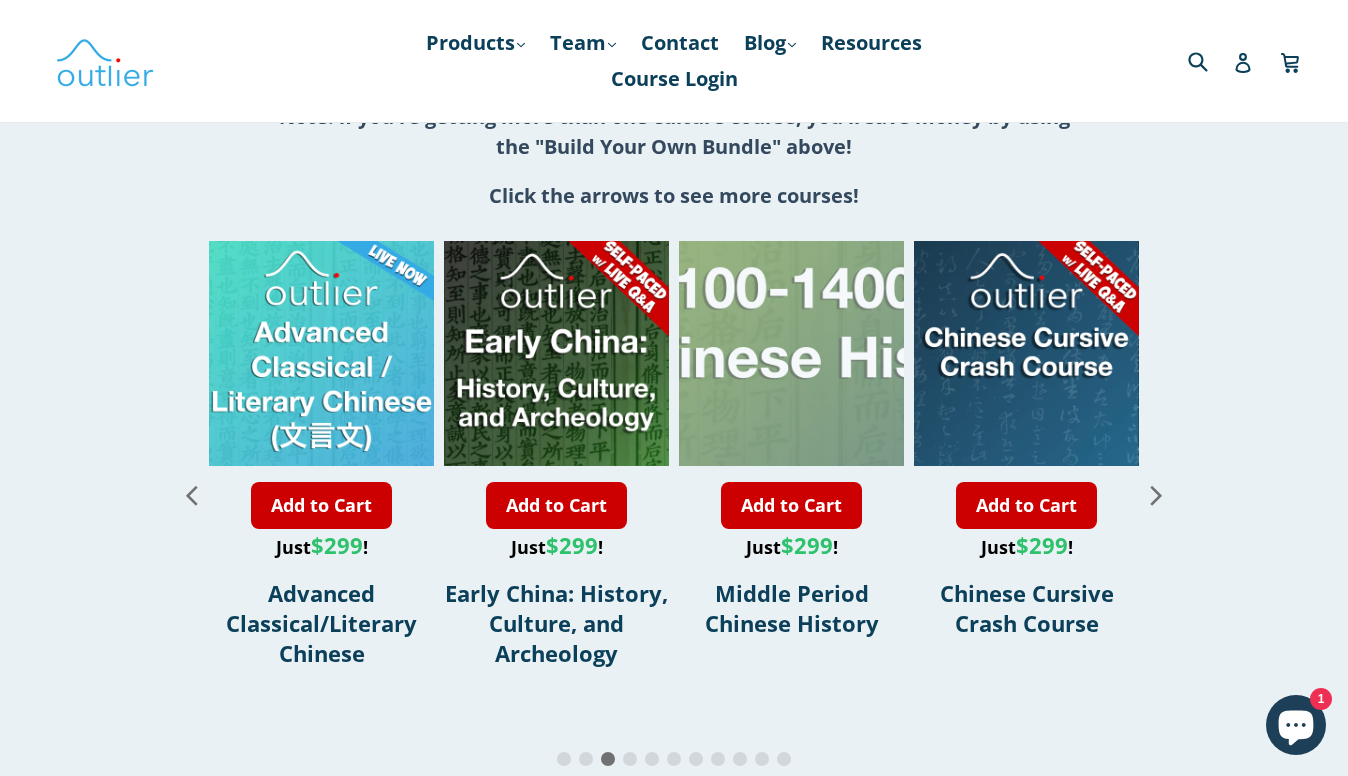 click at bounding box center [817, 241] 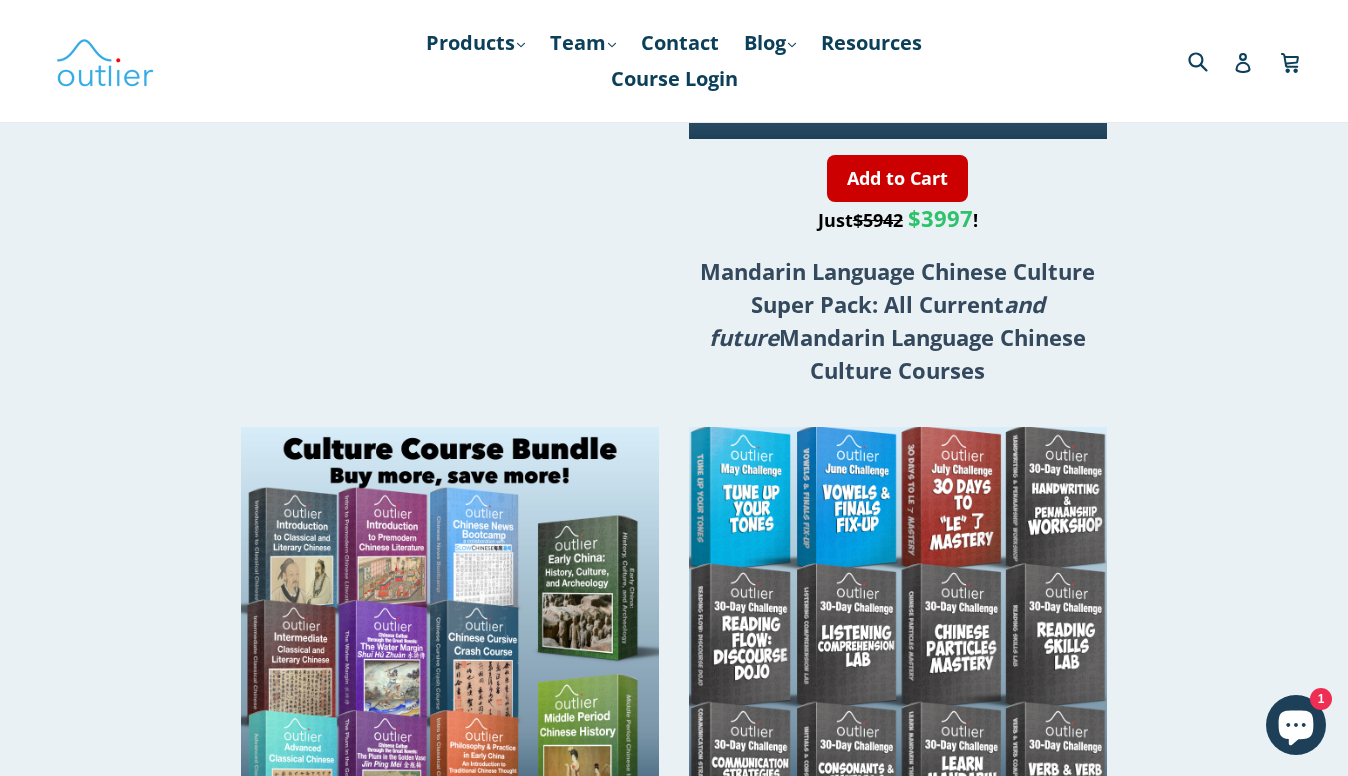 scroll, scrollTop: 3792, scrollLeft: 0, axis: vertical 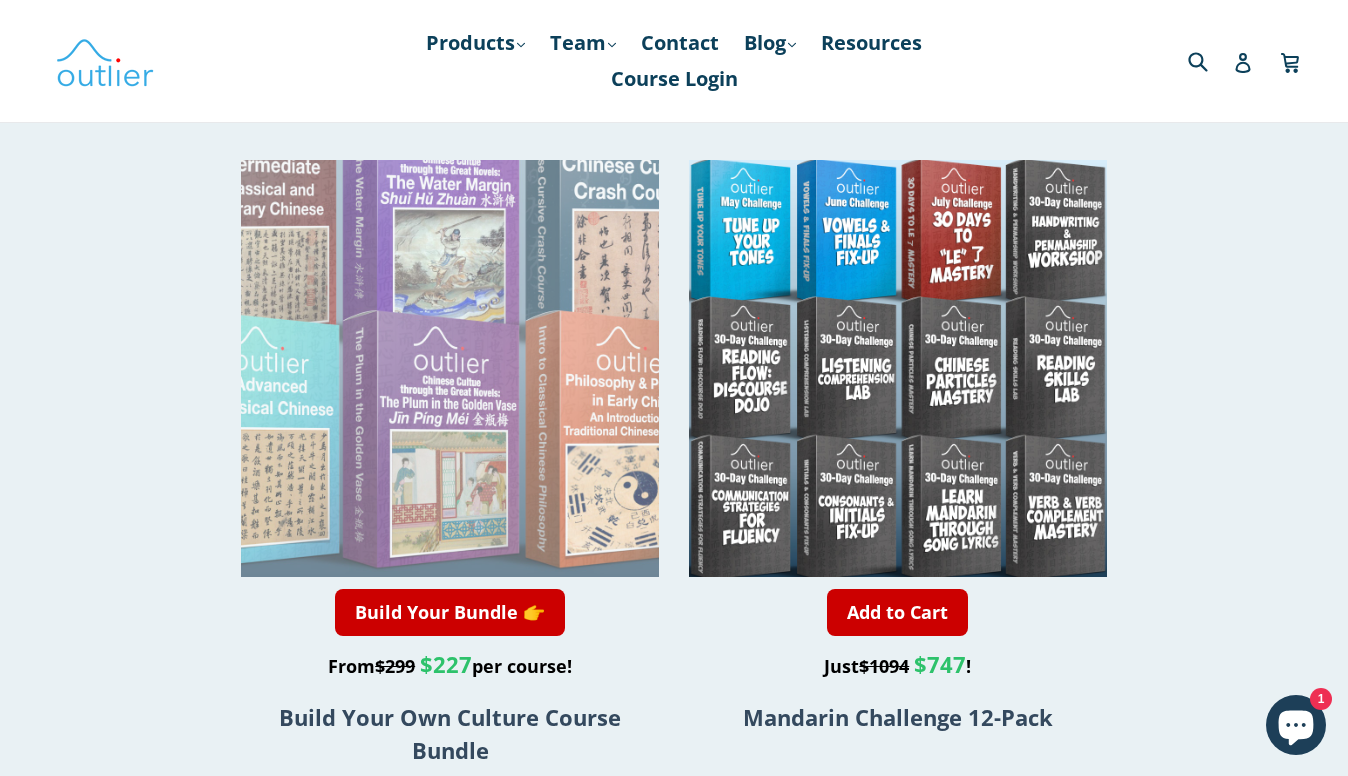 click at bounding box center [565, 159] 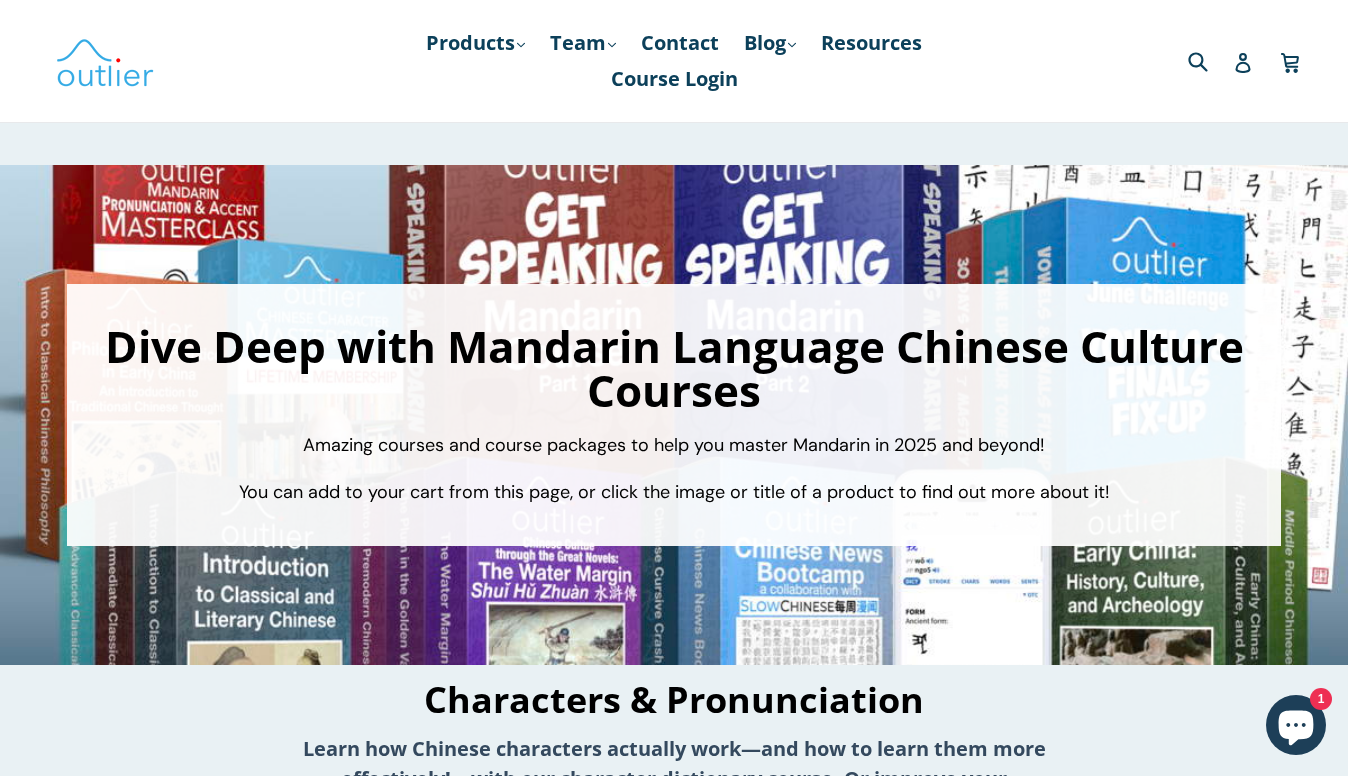 scroll, scrollTop: 0, scrollLeft: 0, axis: both 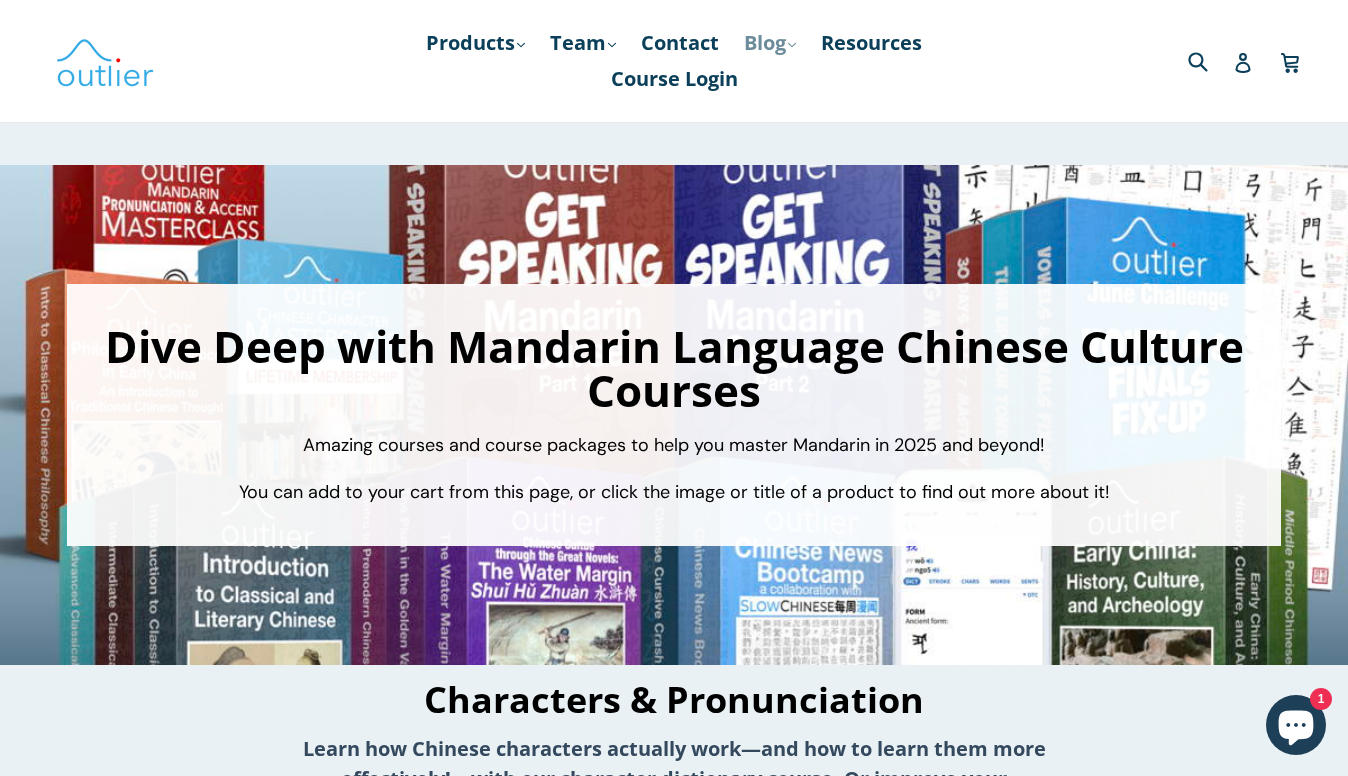 click on "Blog
.cls-1{fill:#231f20}
expand" at bounding box center (770, 43) 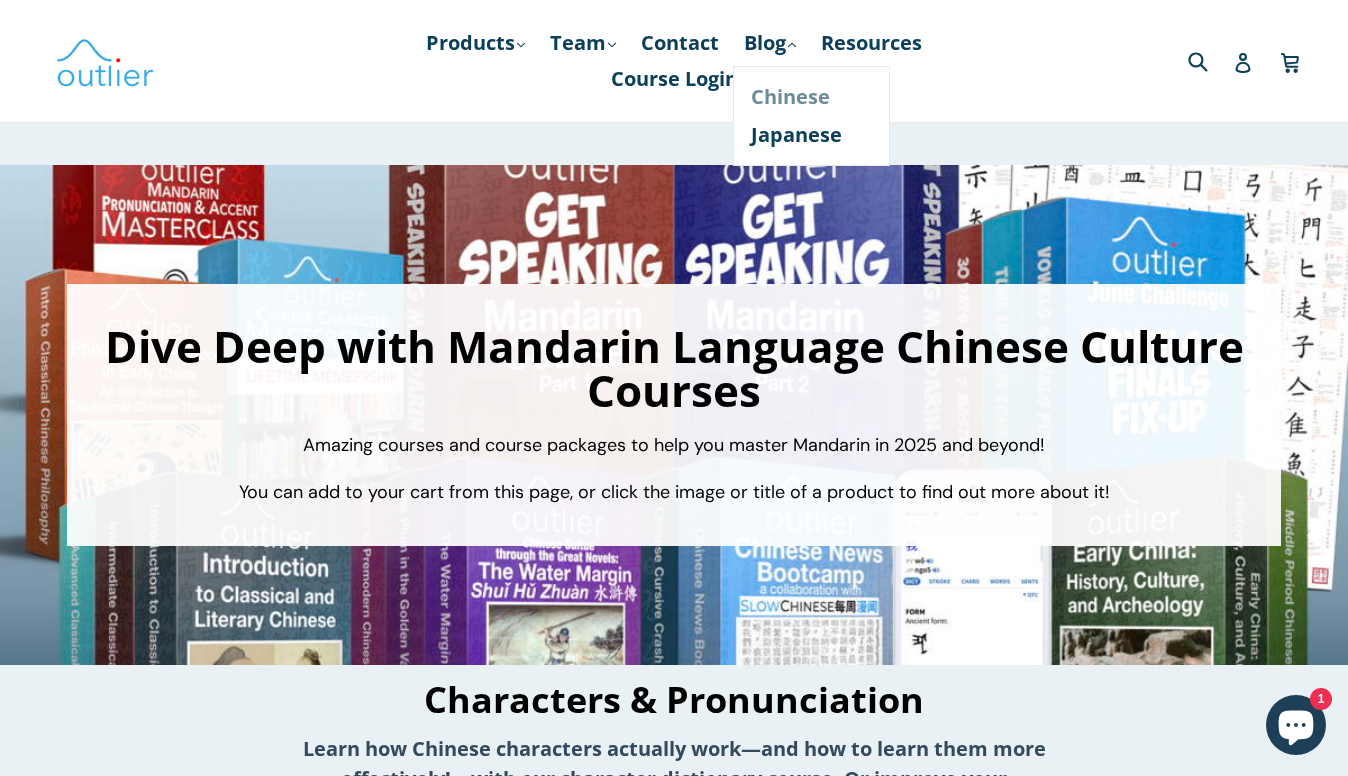 click on "Chinese" at bounding box center [811, 97] 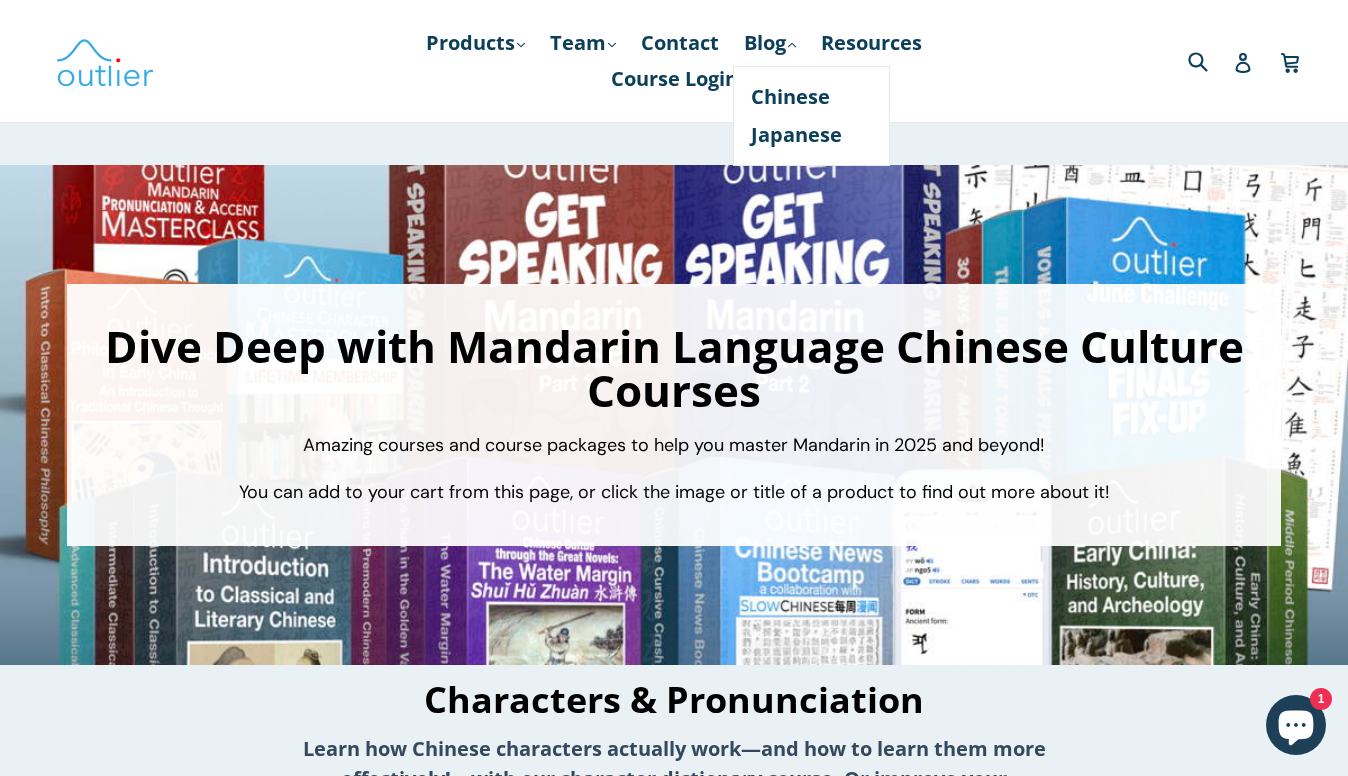 scroll, scrollTop: 0, scrollLeft: 0, axis: both 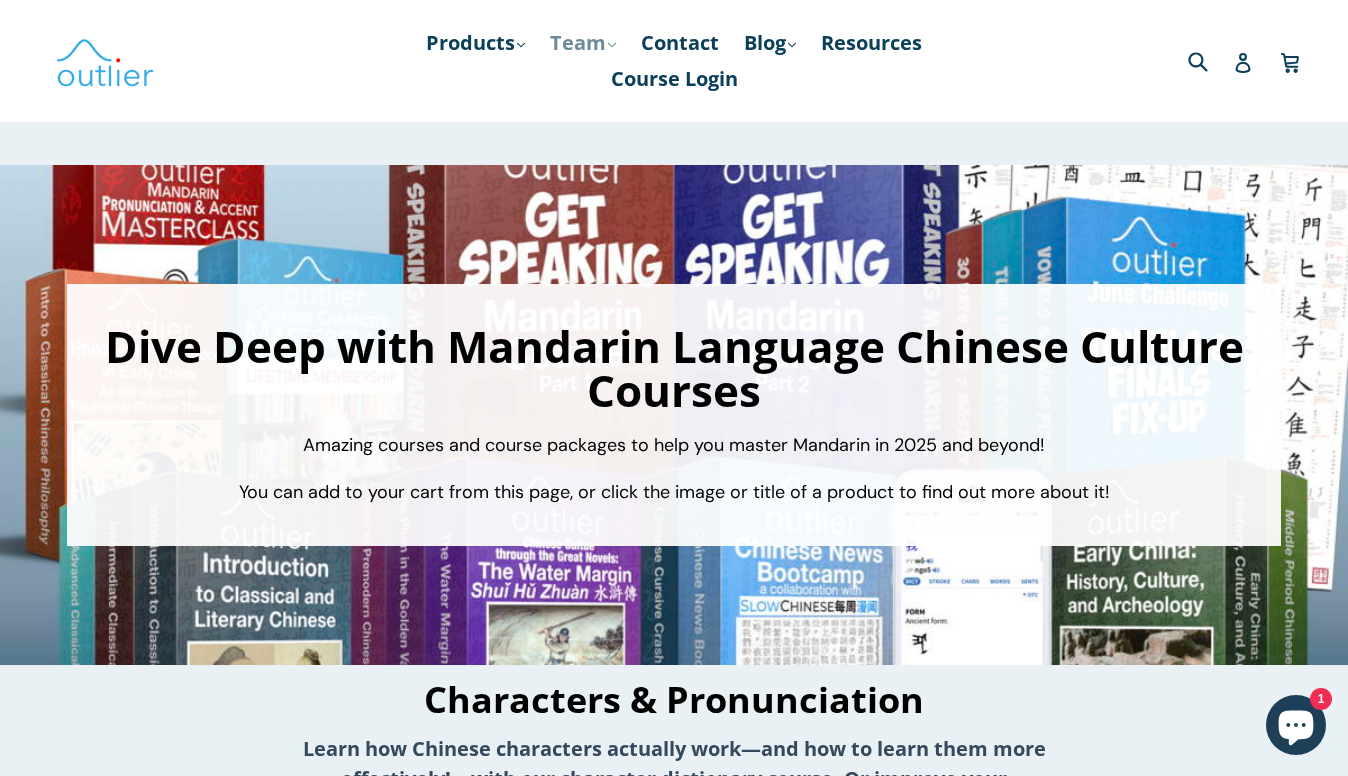 click on "Team
.cls-1{fill:#231f20}
expand" at bounding box center (583, 43) 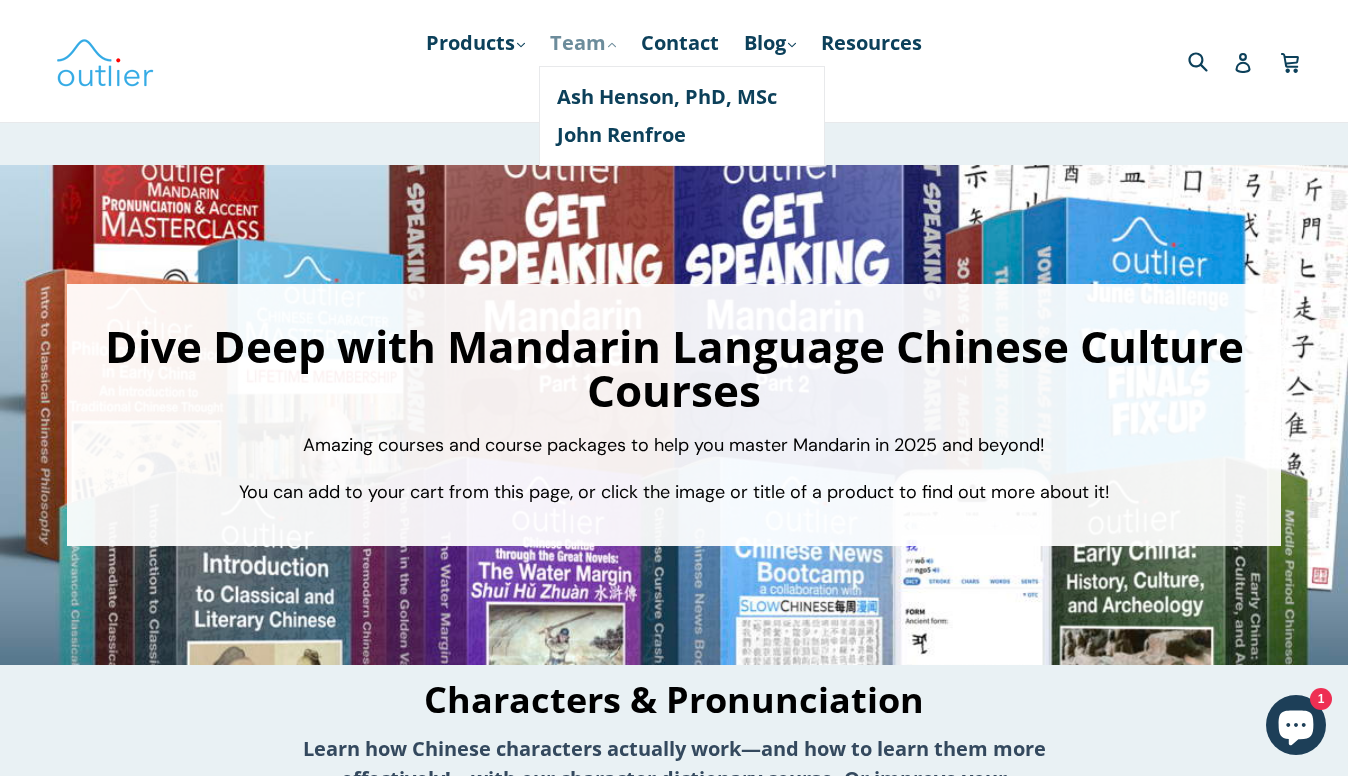 click on "Team
.cls-1{fill:#231f20}
expand" at bounding box center (583, 43) 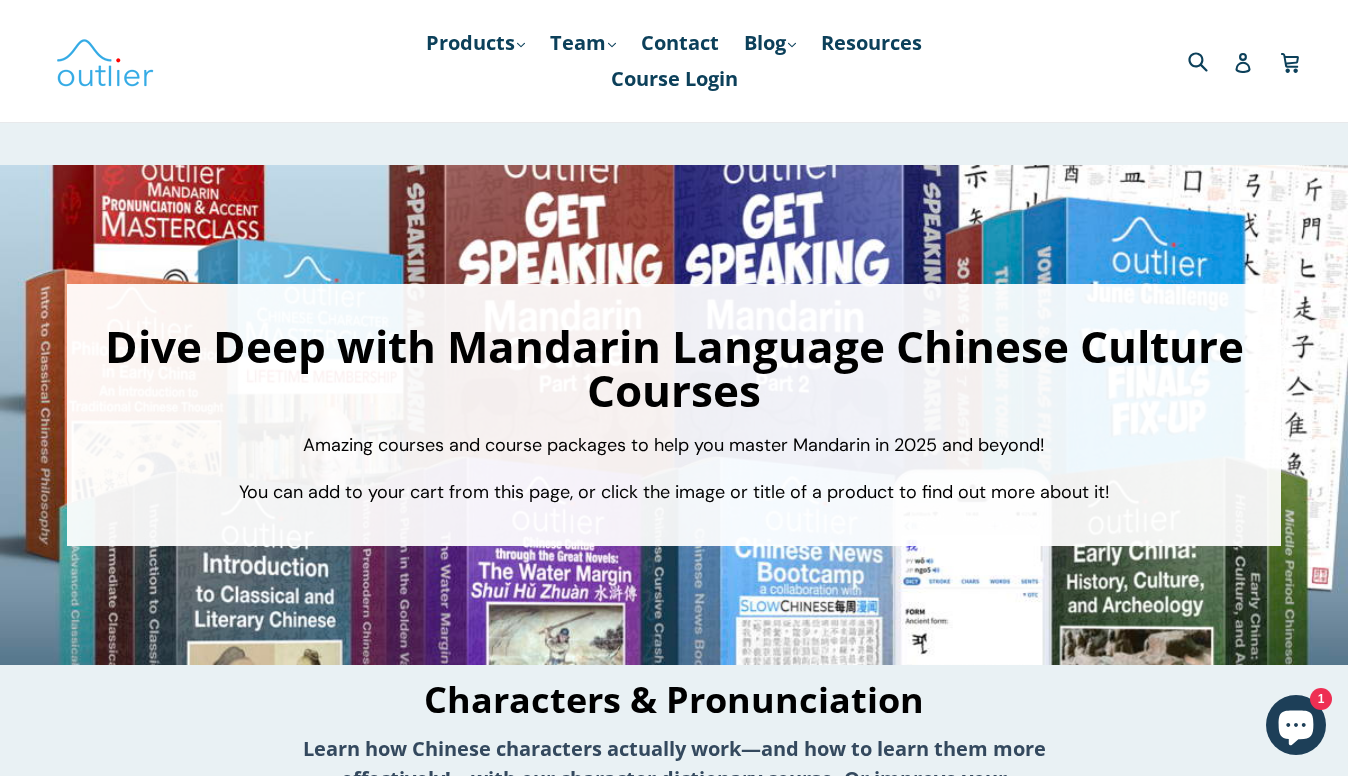 scroll, scrollTop: 0, scrollLeft: 0, axis: both 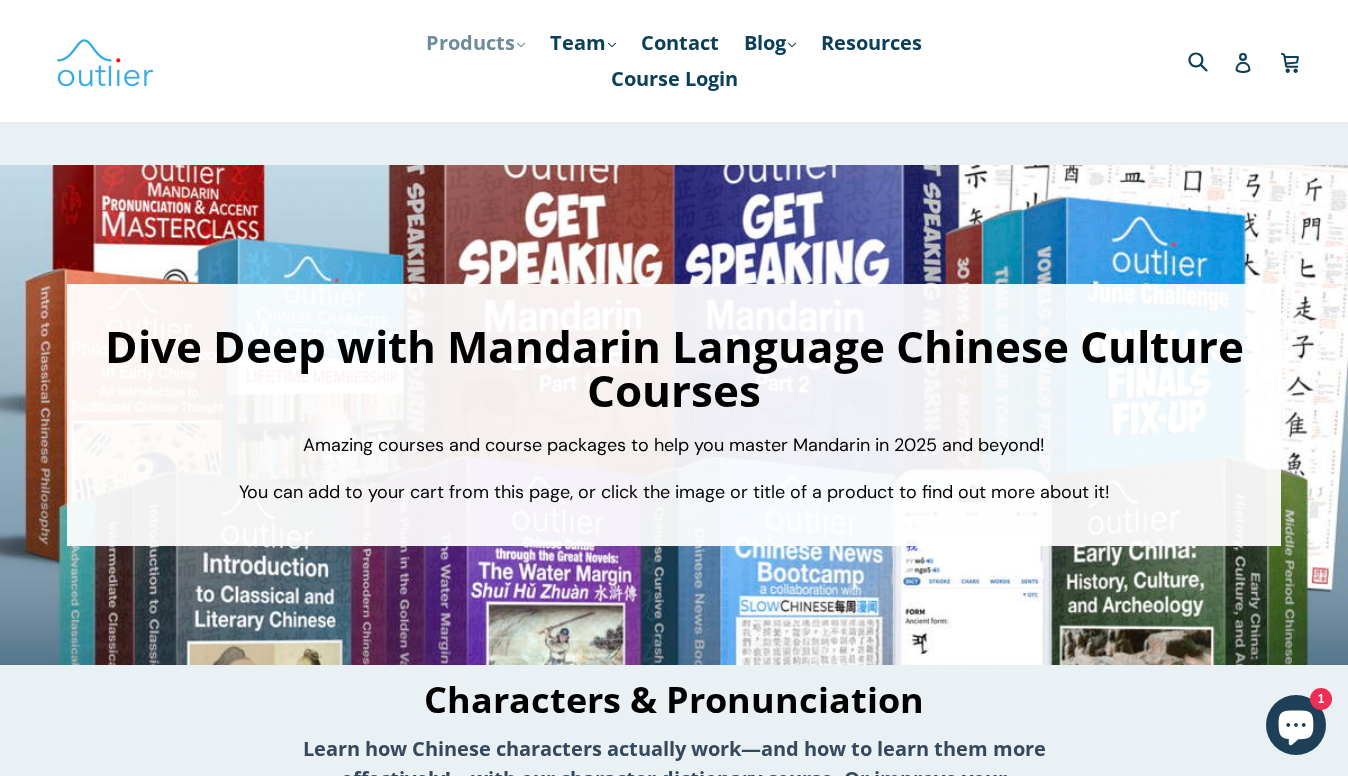 click on "Products
.cls-1{fill:#231f20}
expand" at bounding box center [475, 43] 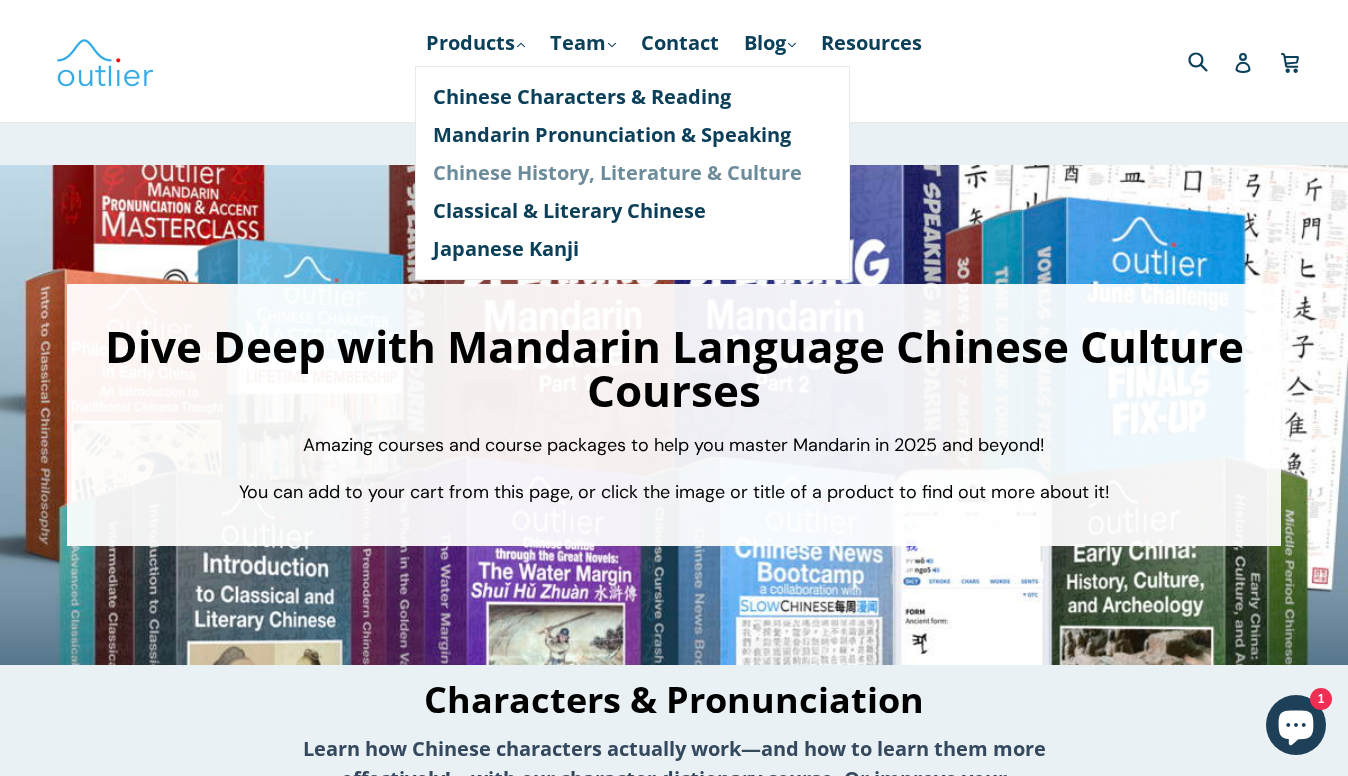 click on "Chinese History, Literature & Culture" at bounding box center [632, 173] 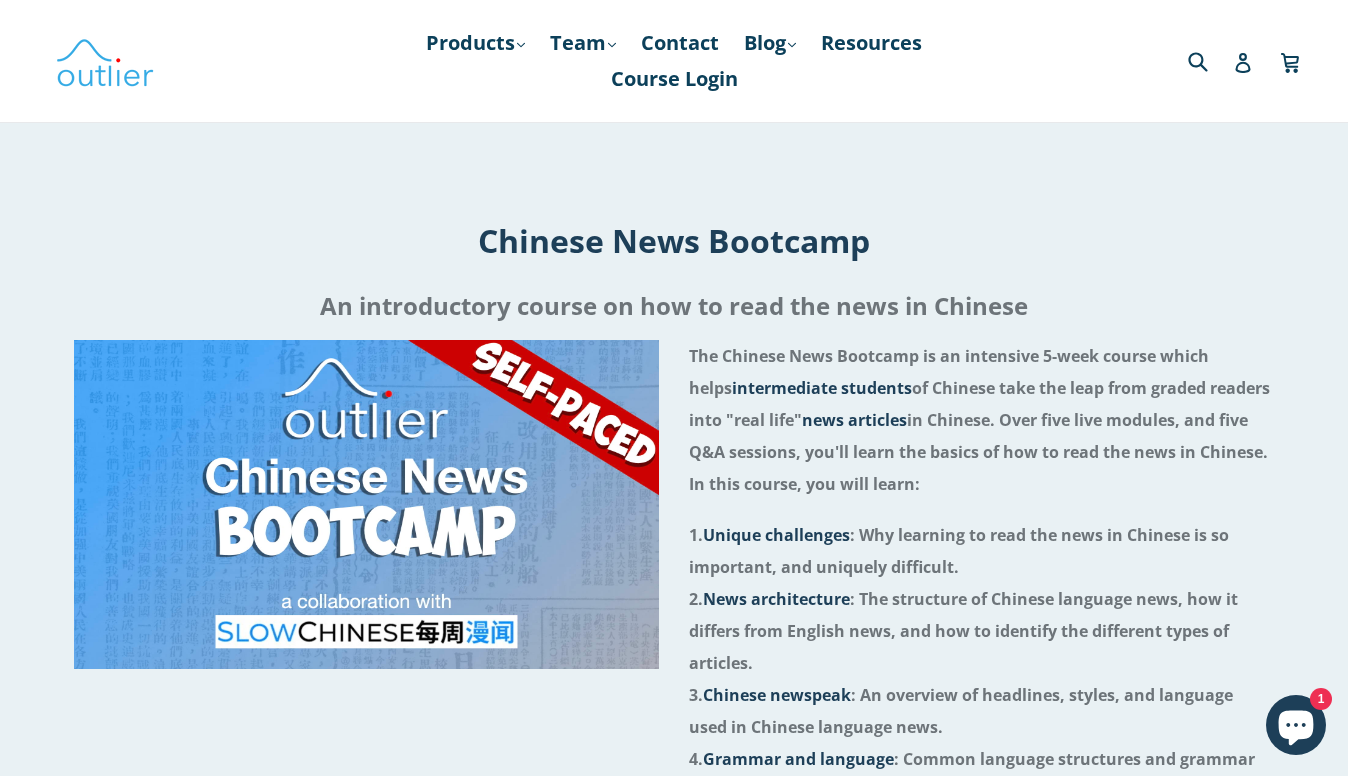 scroll, scrollTop: 0, scrollLeft: 0, axis: both 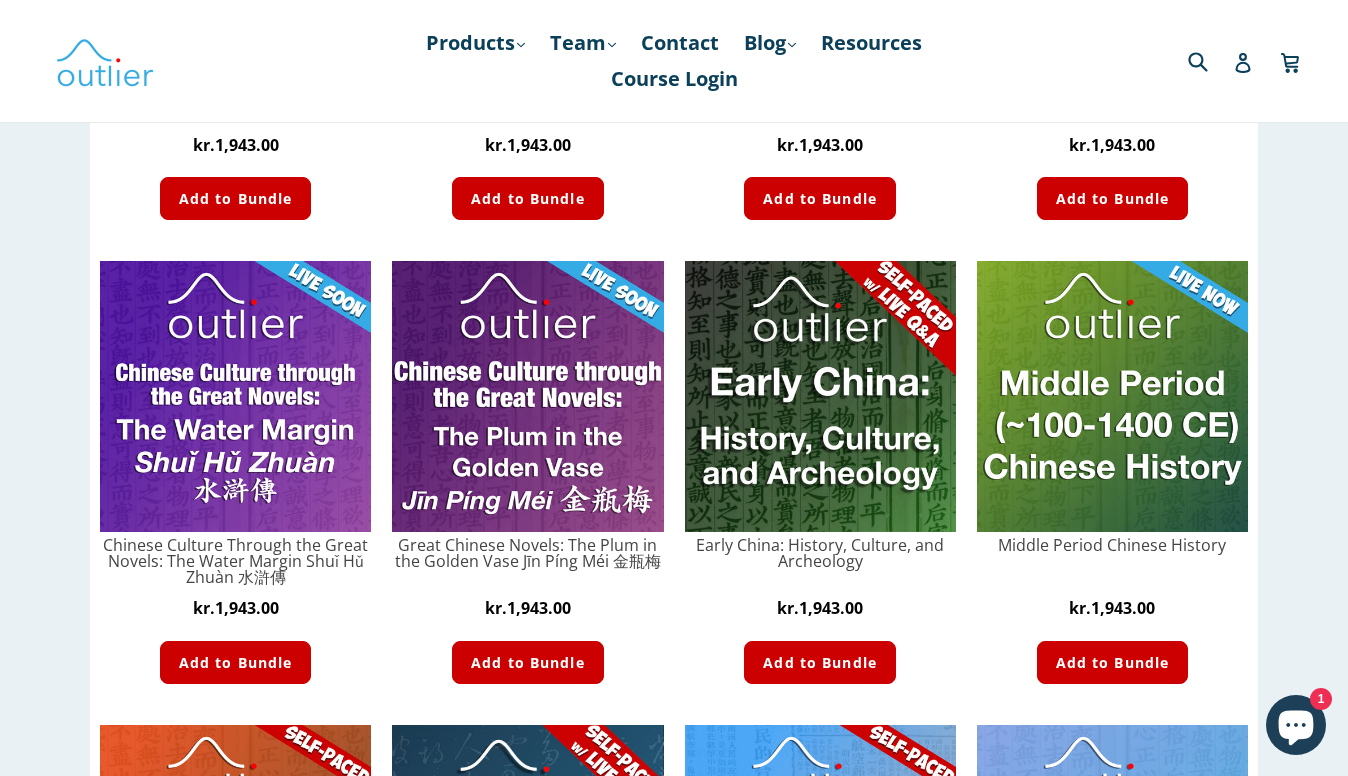 click at bounding box center (527, 396) 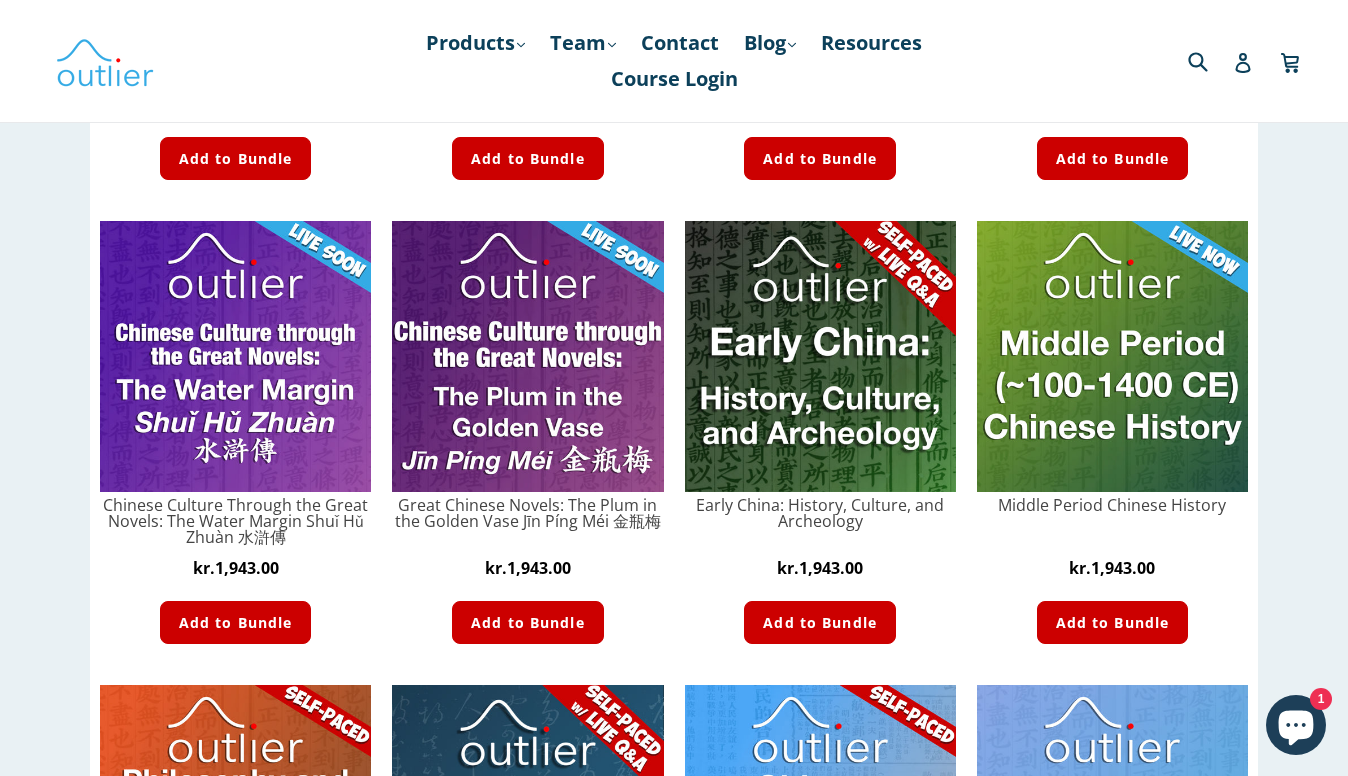 scroll, scrollTop: 859, scrollLeft: 0, axis: vertical 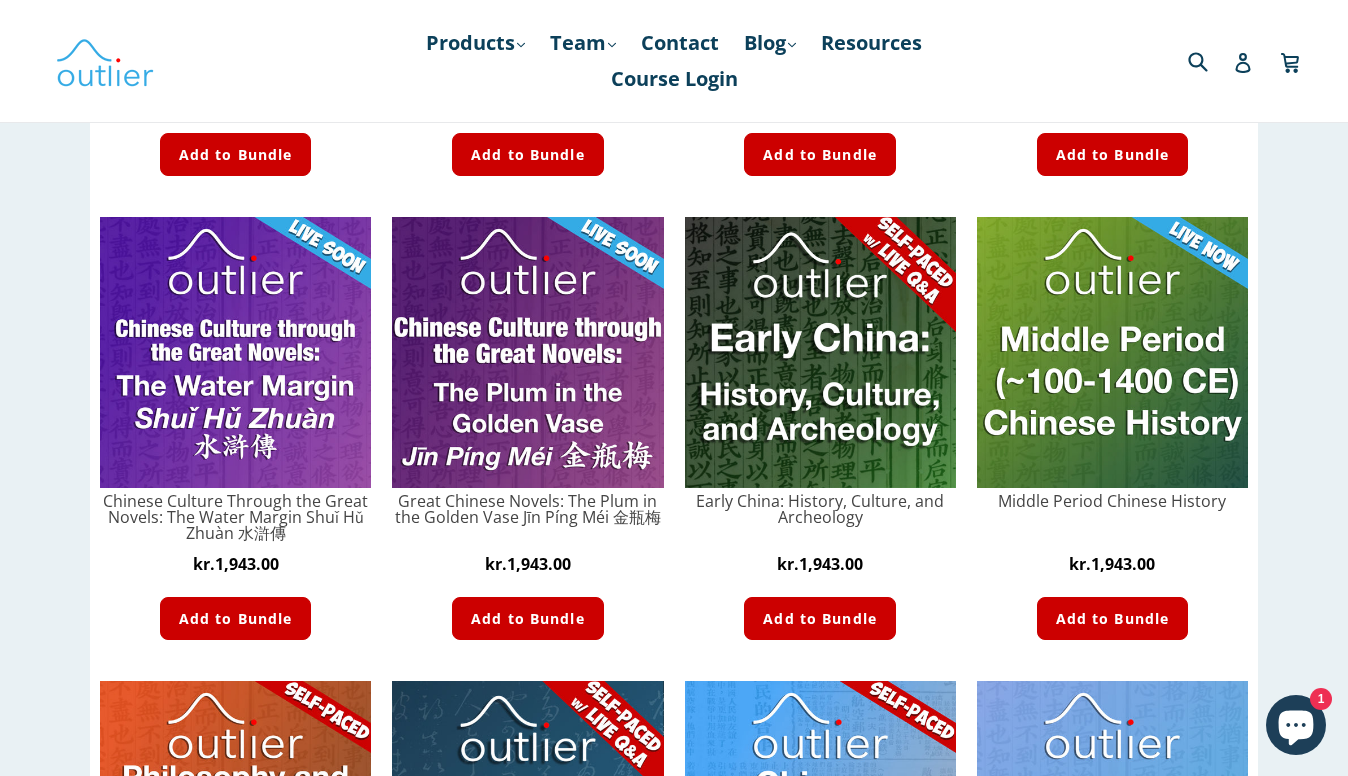 click at bounding box center (820, 352) 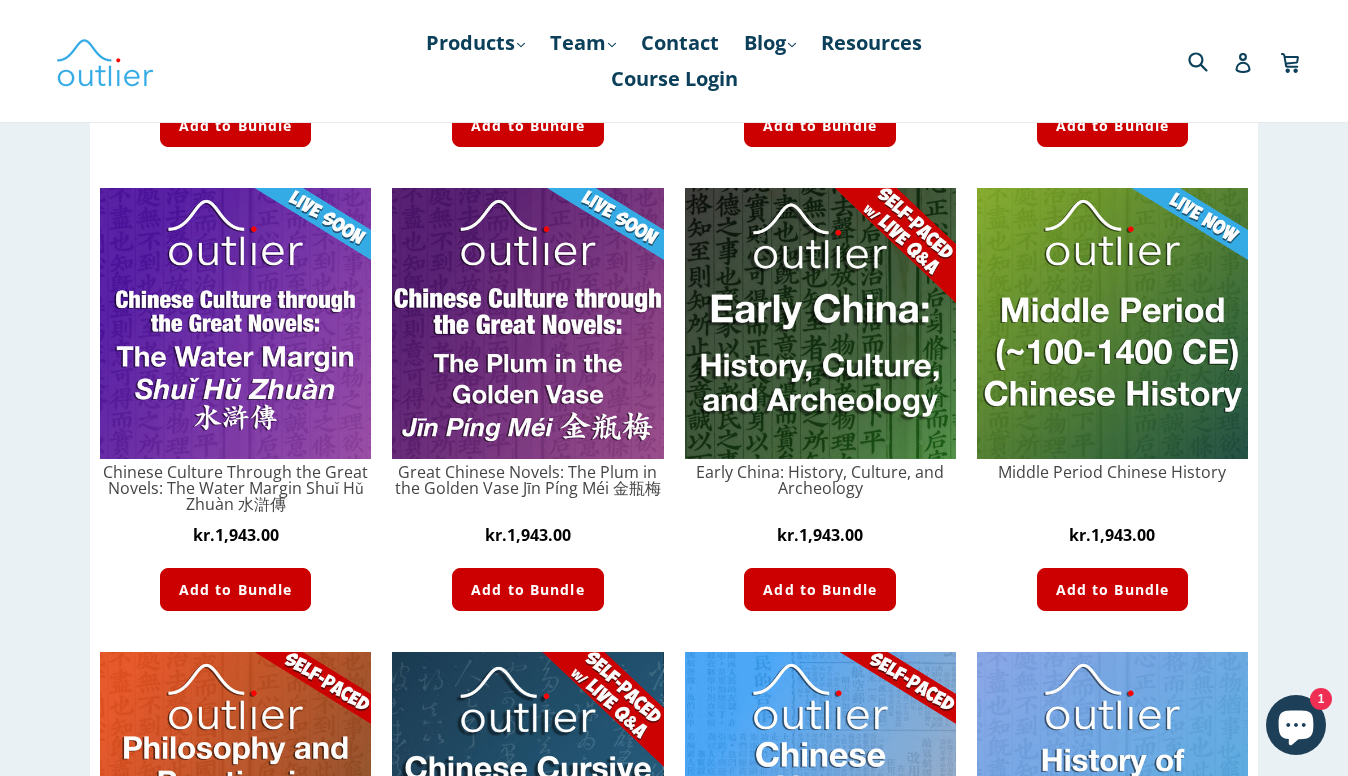 scroll, scrollTop: 894, scrollLeft: 0, axis: vertical 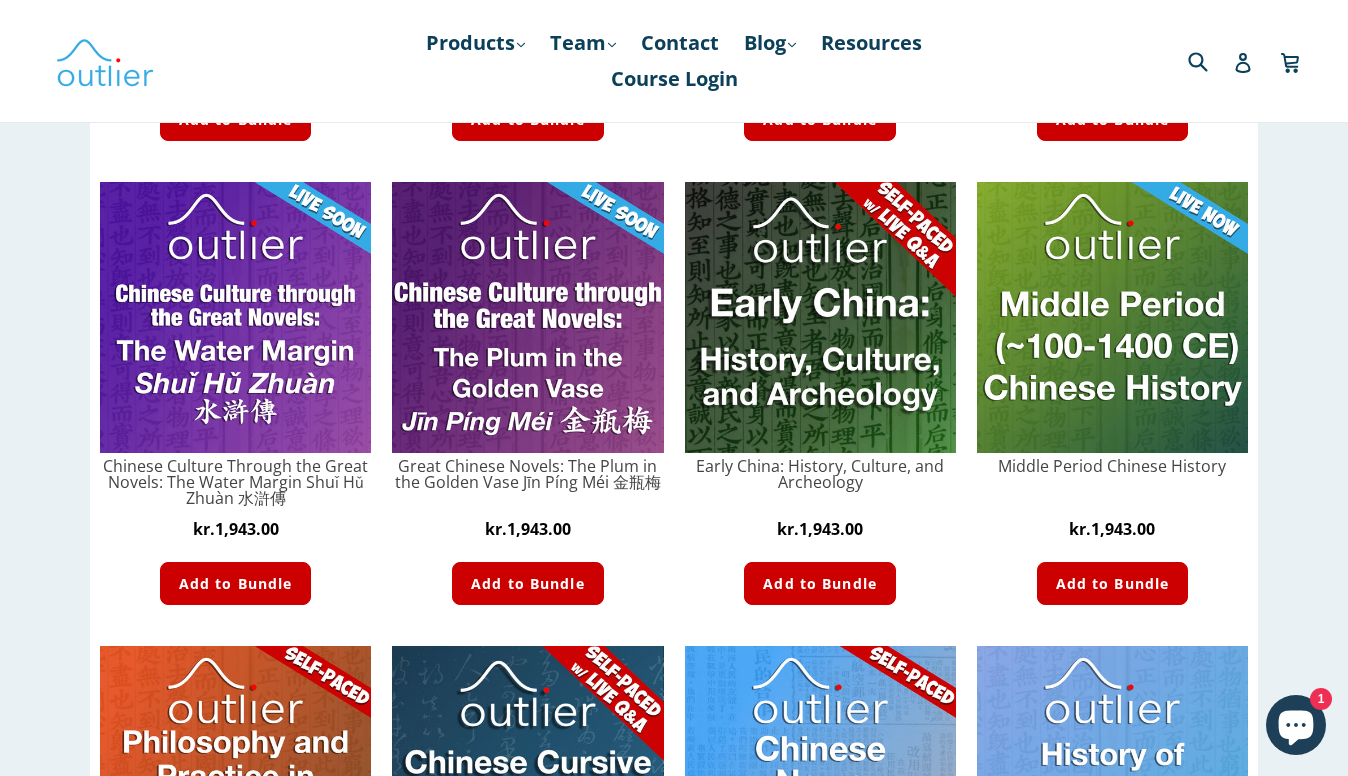 click at bounding box center (527, 317) 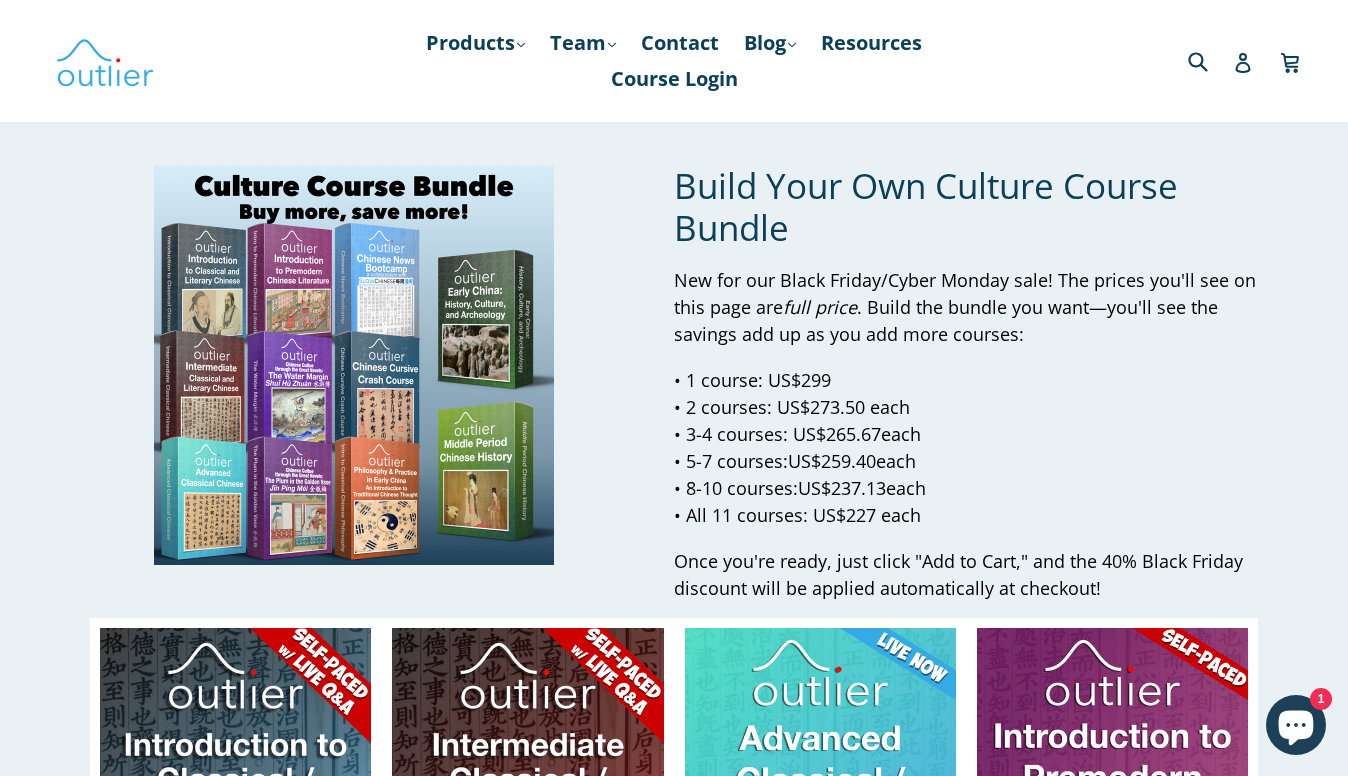 scroll, scrollTop: 0, scrollLeft: 0, axis: both 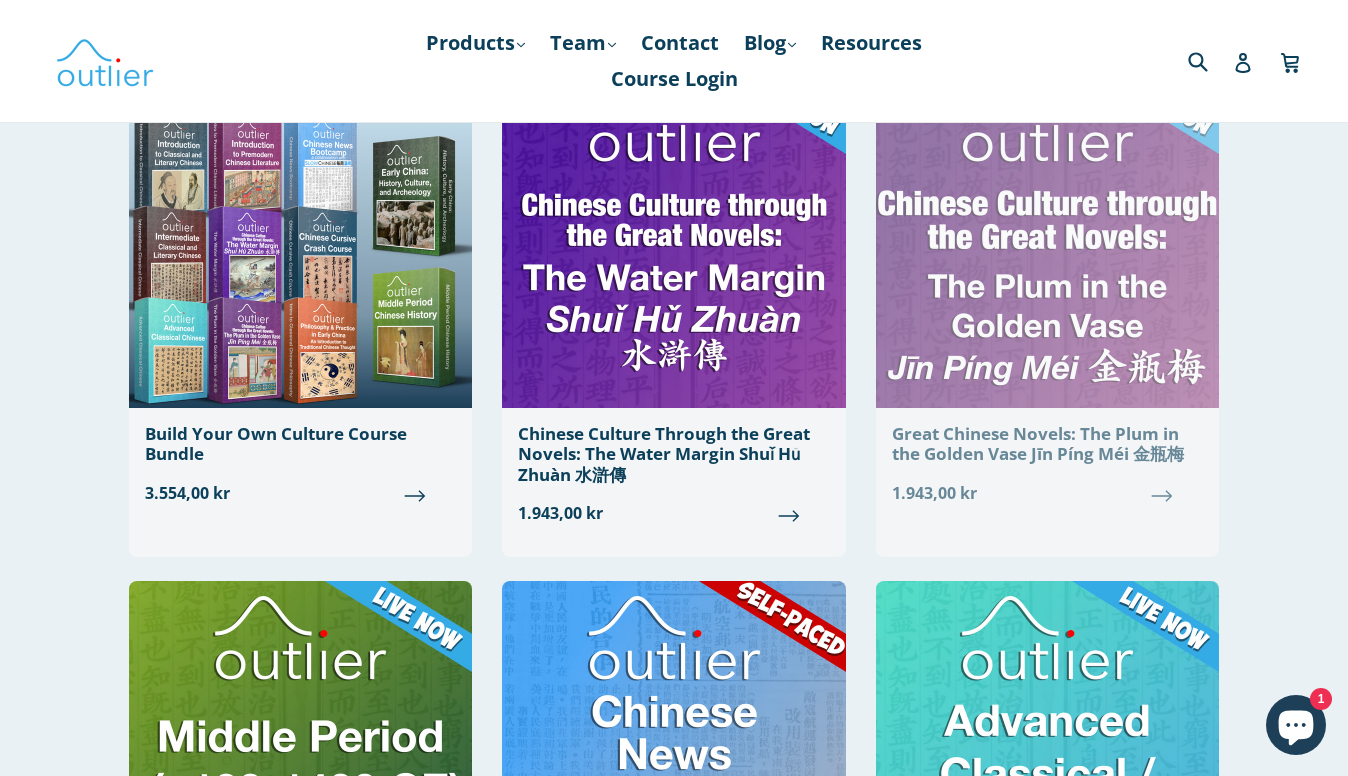 click at bounding box center [1047, 235] 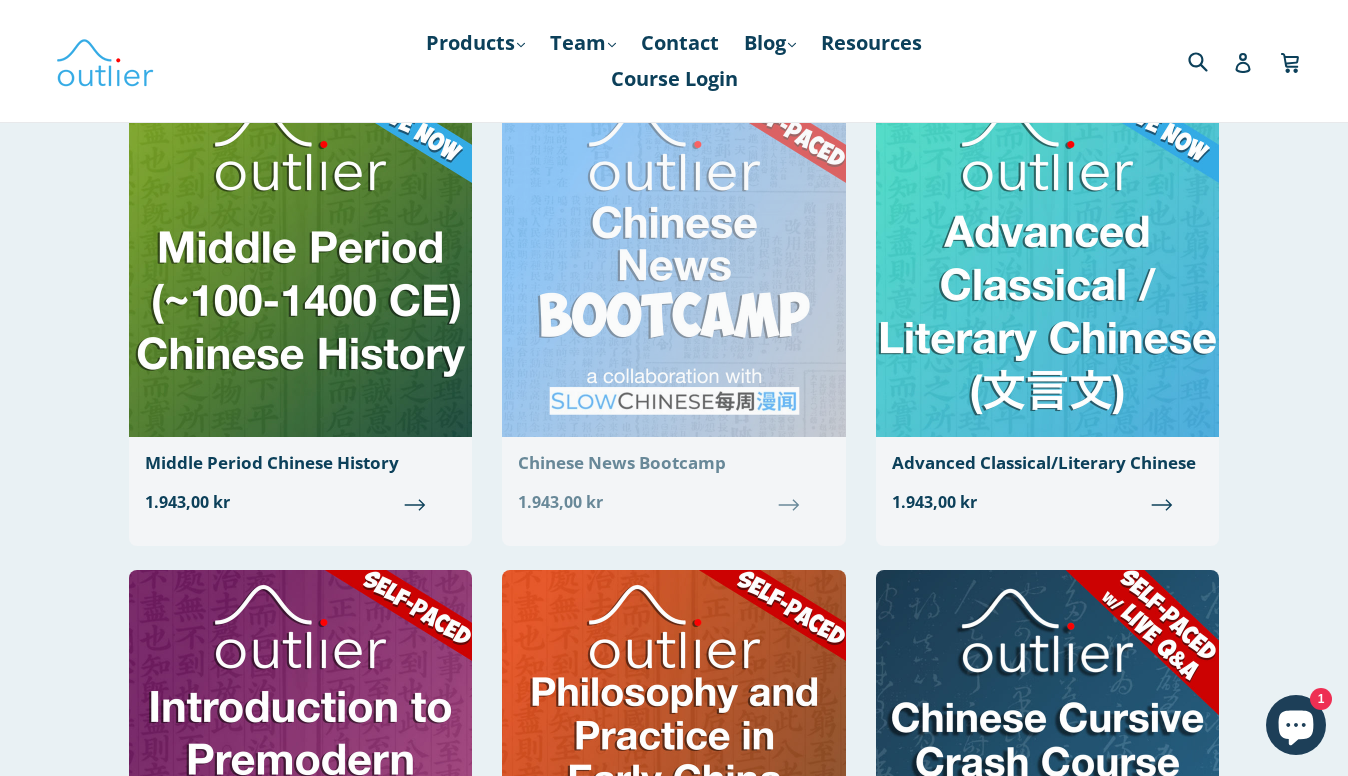 scroll, scrollTop: 704, scrollLeft: 0, axis: vertical 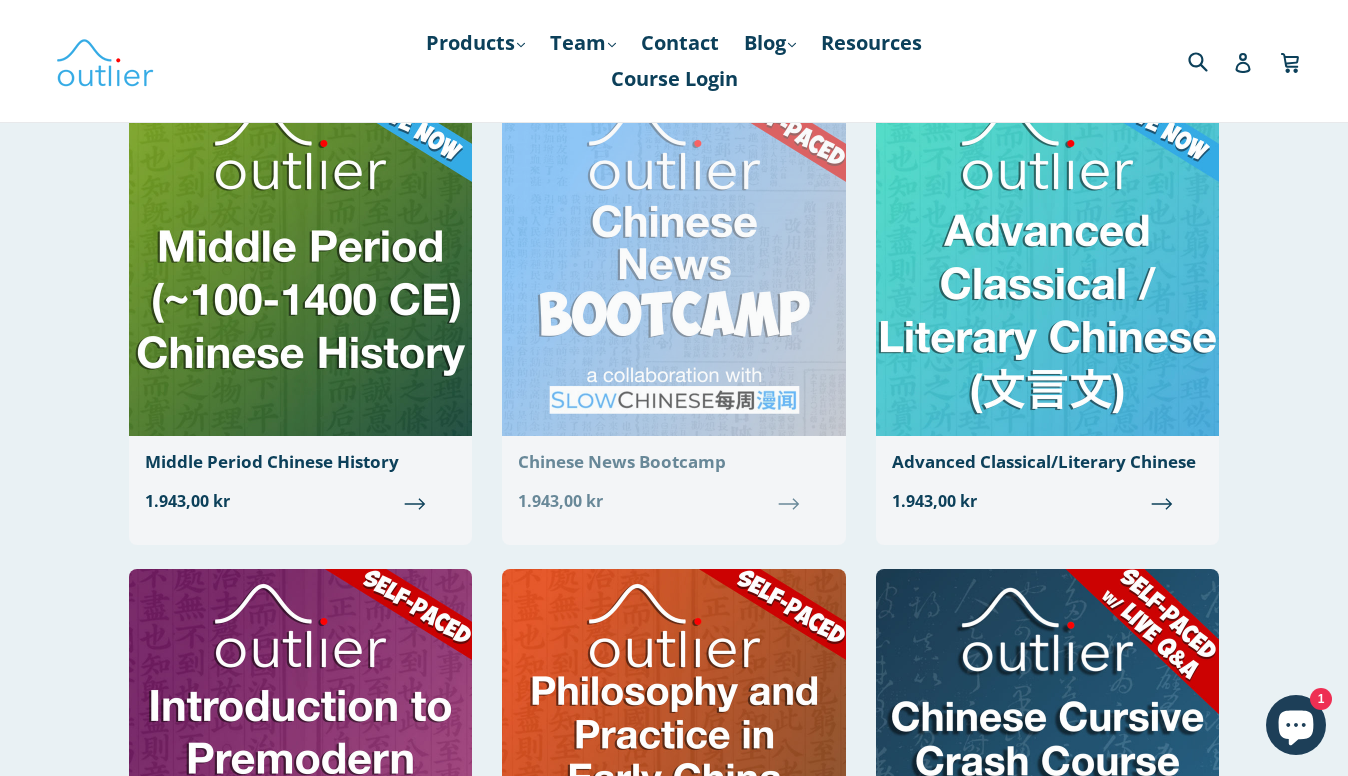 click at bounding box center [673, 263] 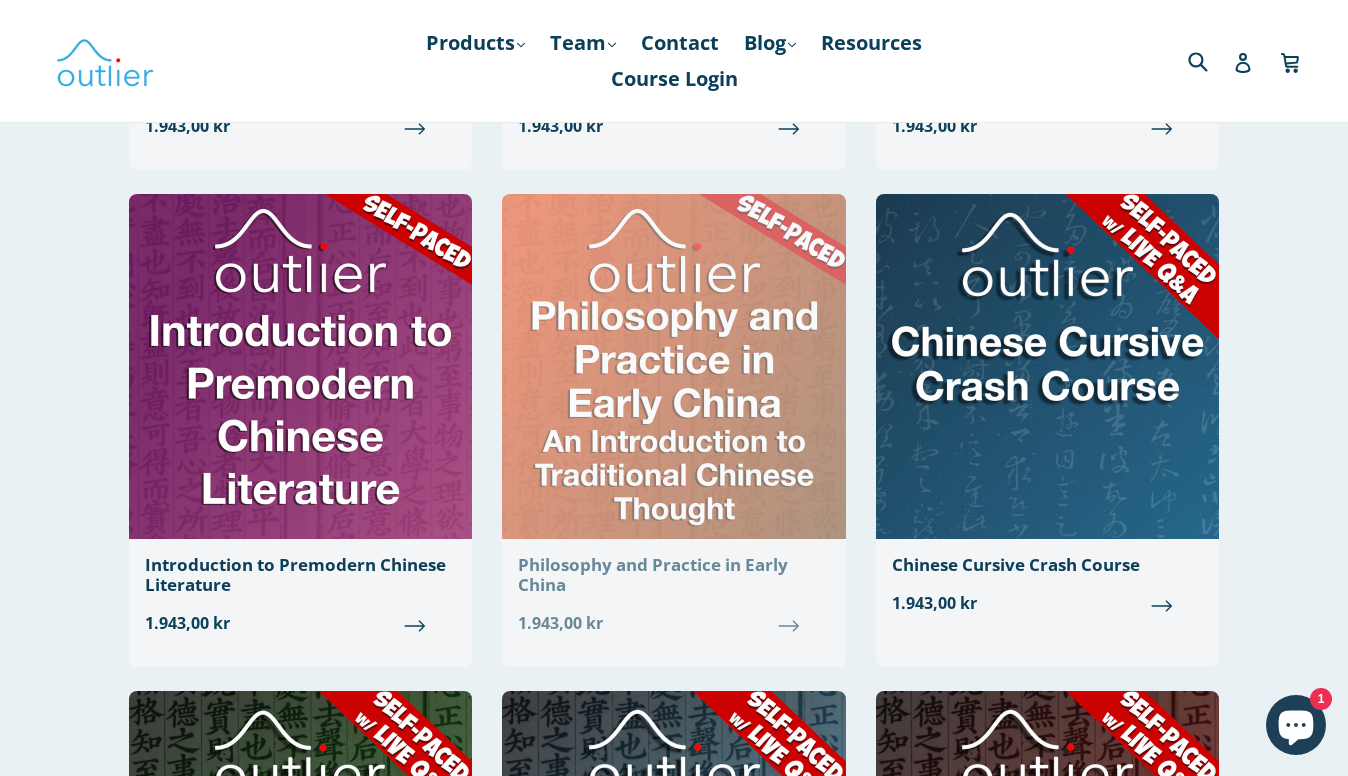 scroll, scrollTop: 1084, scrollLeft: 0, axis: vertical 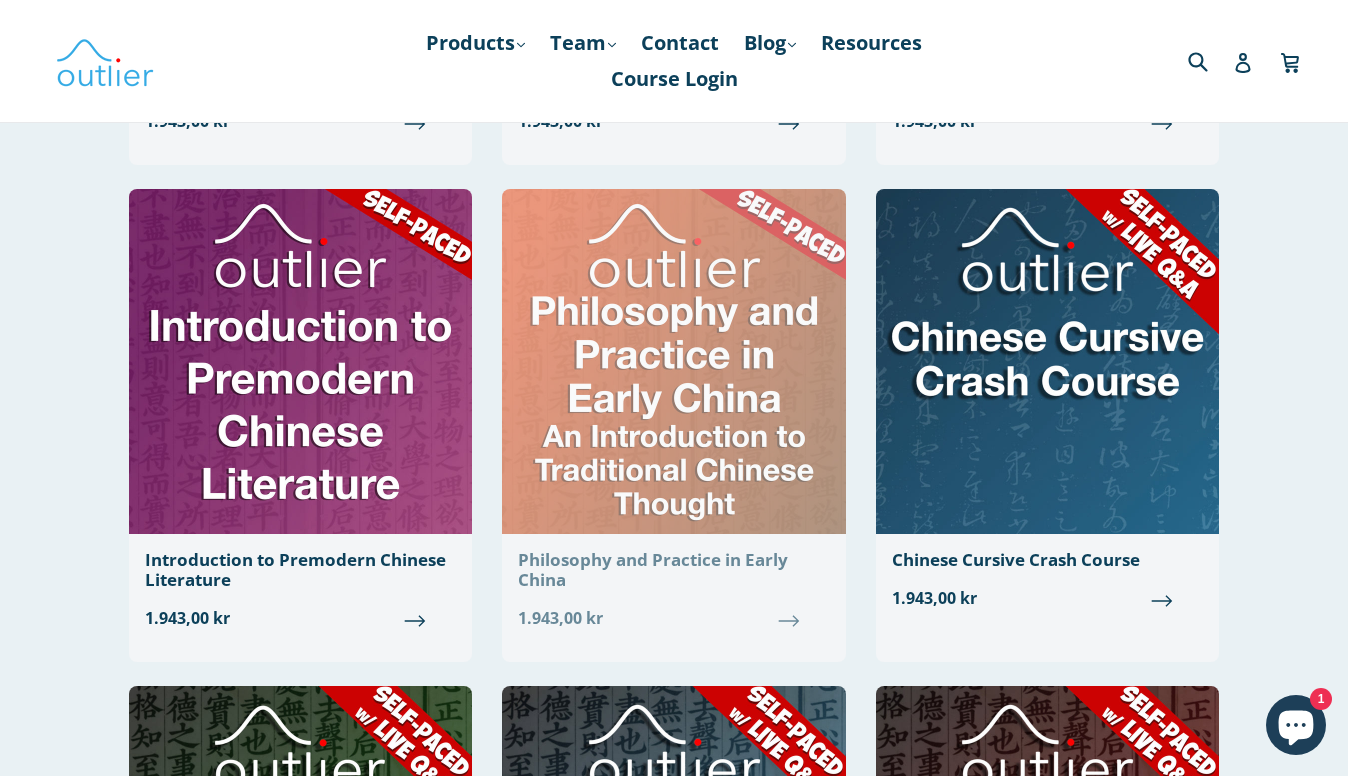click at bounding box center (673, 361) 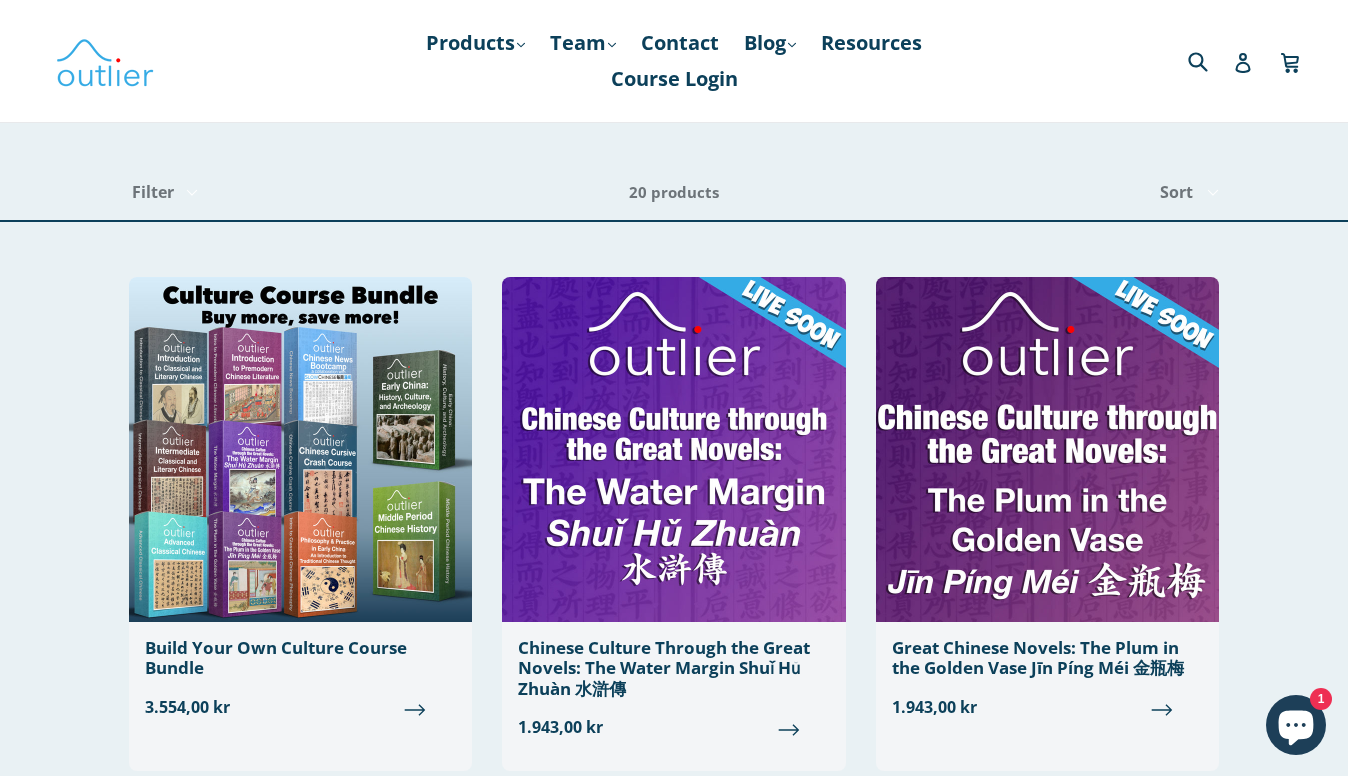 scroll, scrollTop: 0, scrollLeft: 0, axis: both 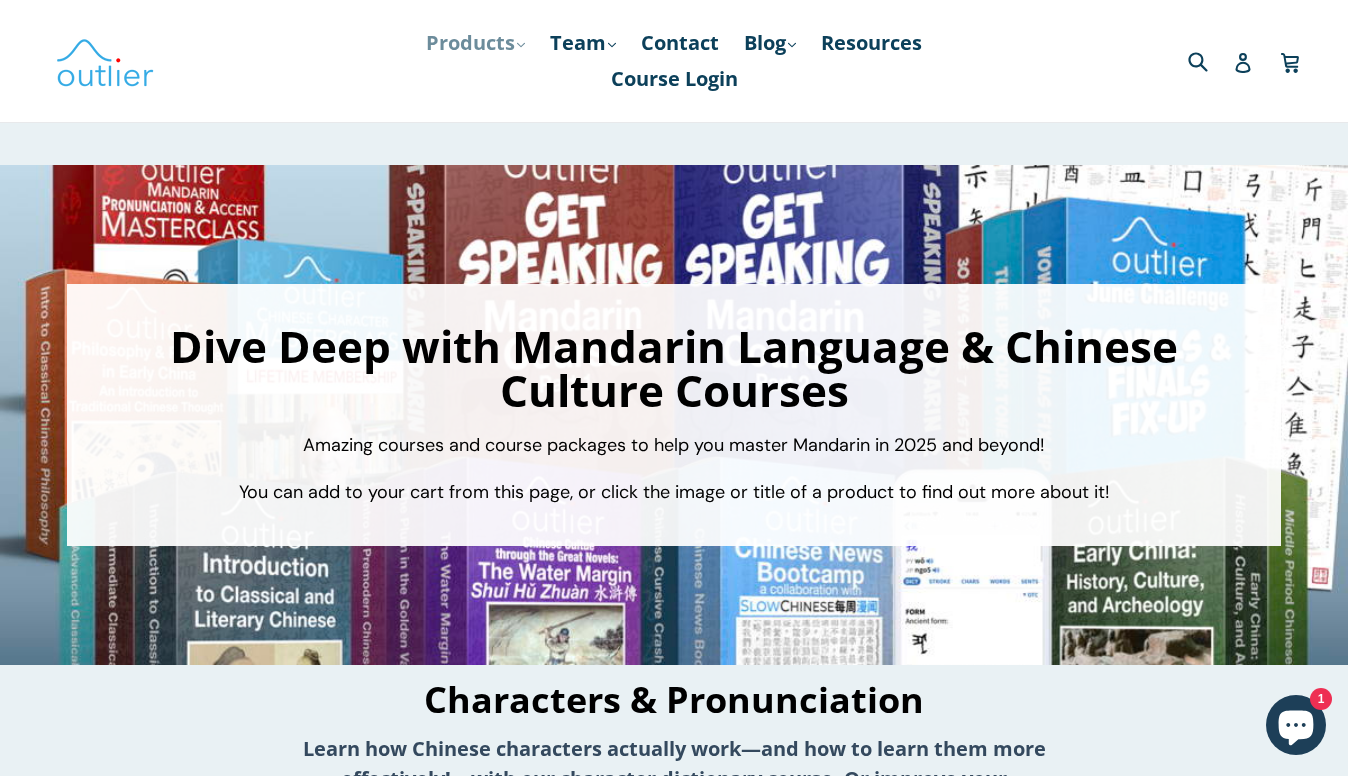 click on "Products
.cls-1{fill:#231f20}
expand" at bounding box center (475, 43) 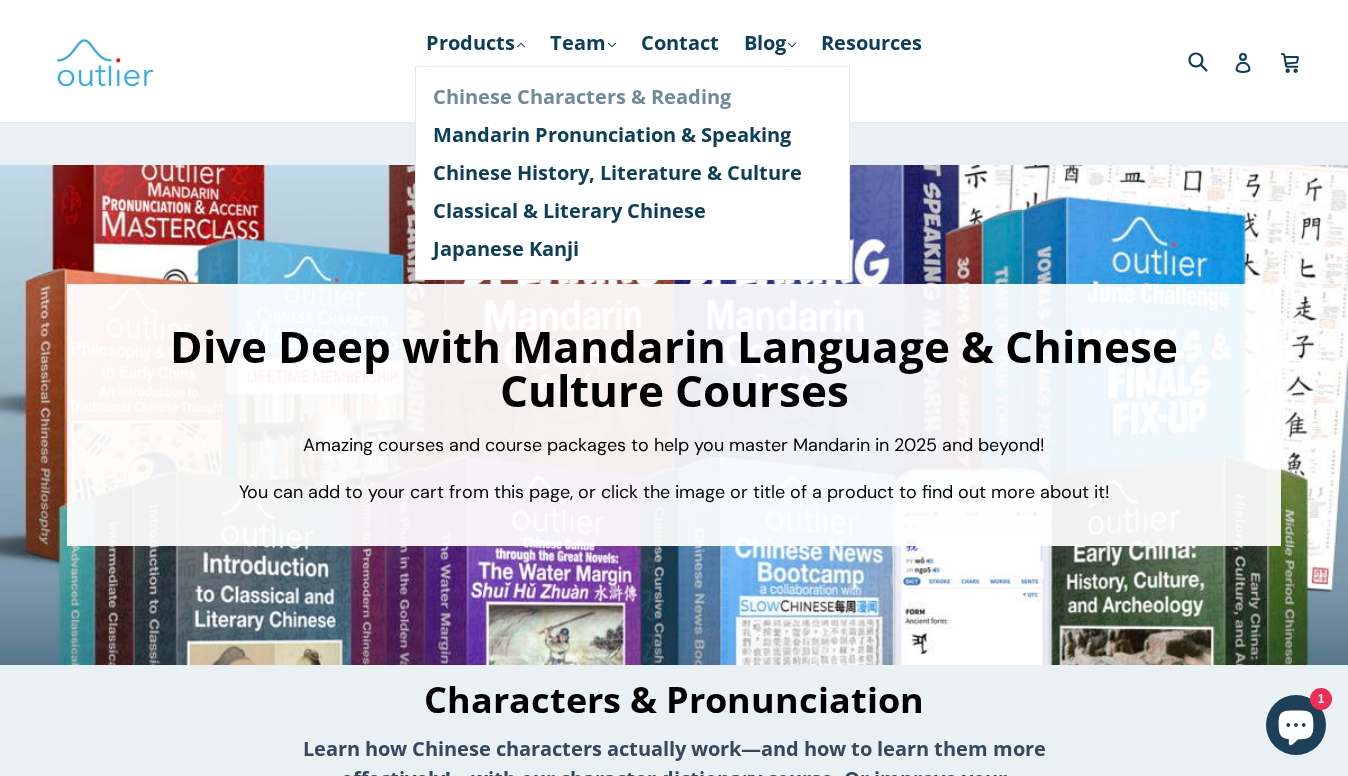 click on "Chinese Characters & Reading" at bounding box center [632, 97] 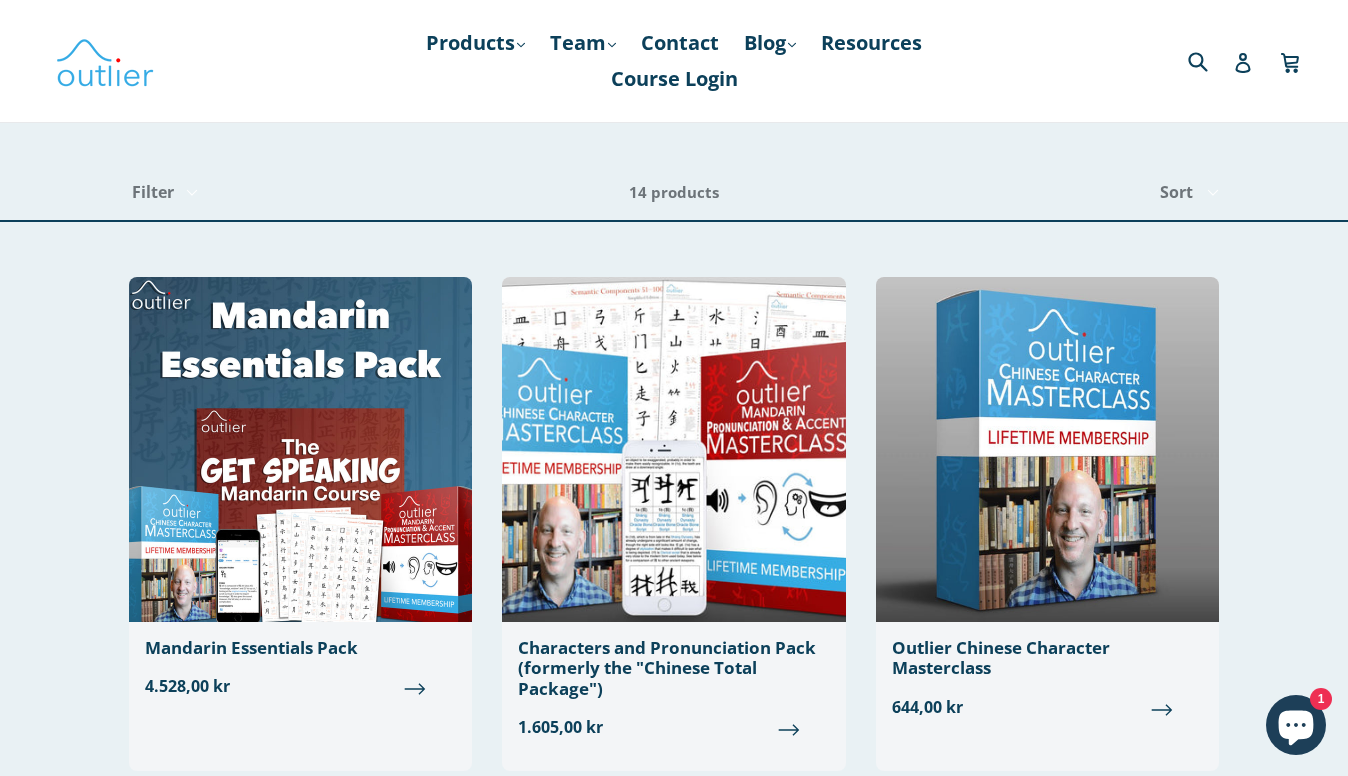 scroll, scrollTop: 0, scrollLeft: 0, axis: both 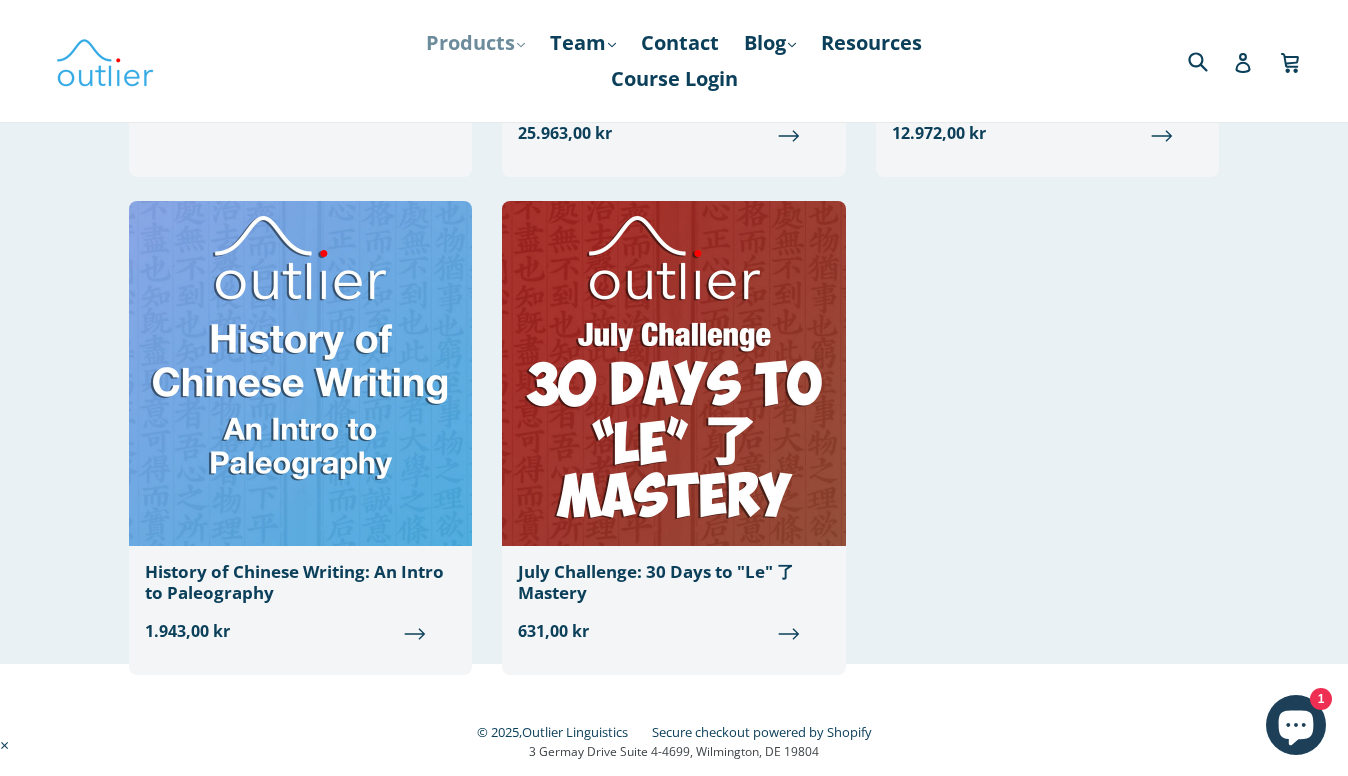 click on "Products
.cls-1{fill:#231f20}
expand" at bounding box center (475, 43) 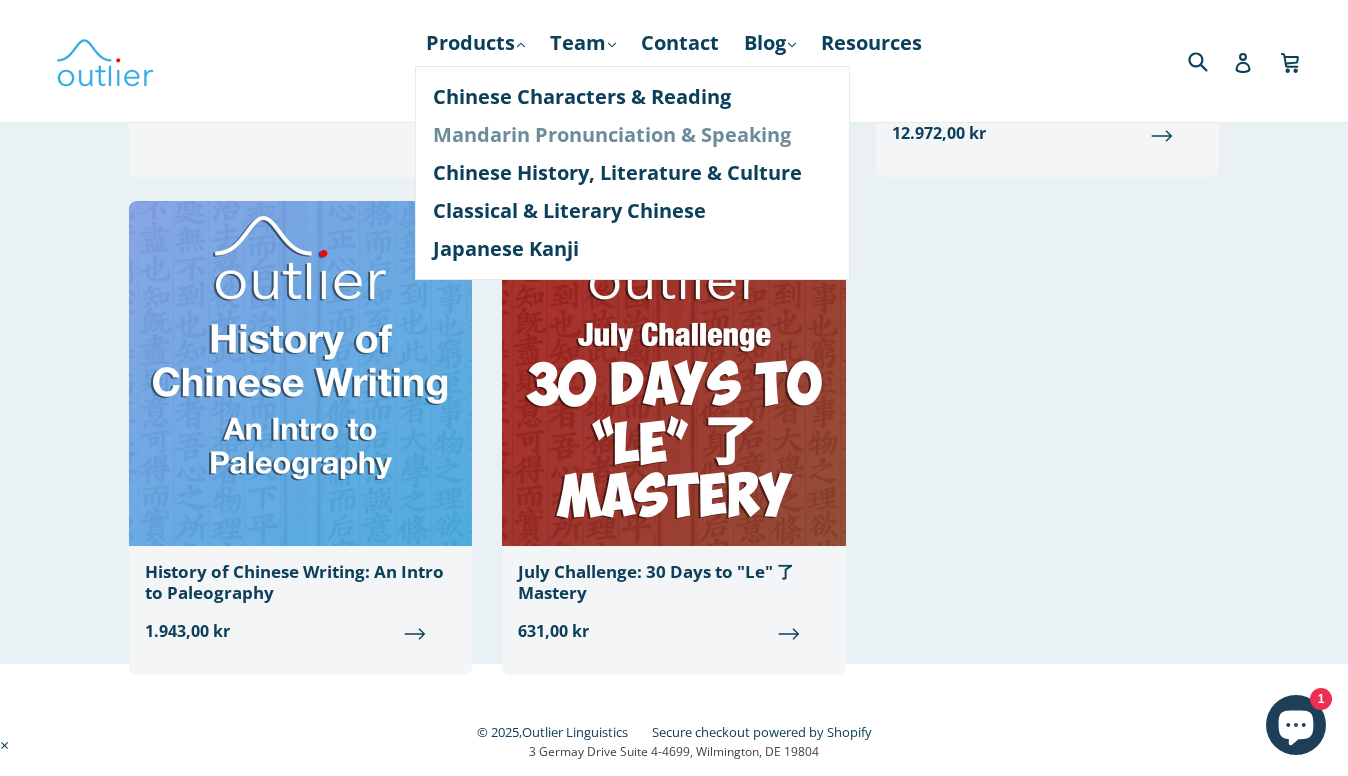 click on "Mandarin Pronunciation & Speaking" at bounding box center (632, 135) 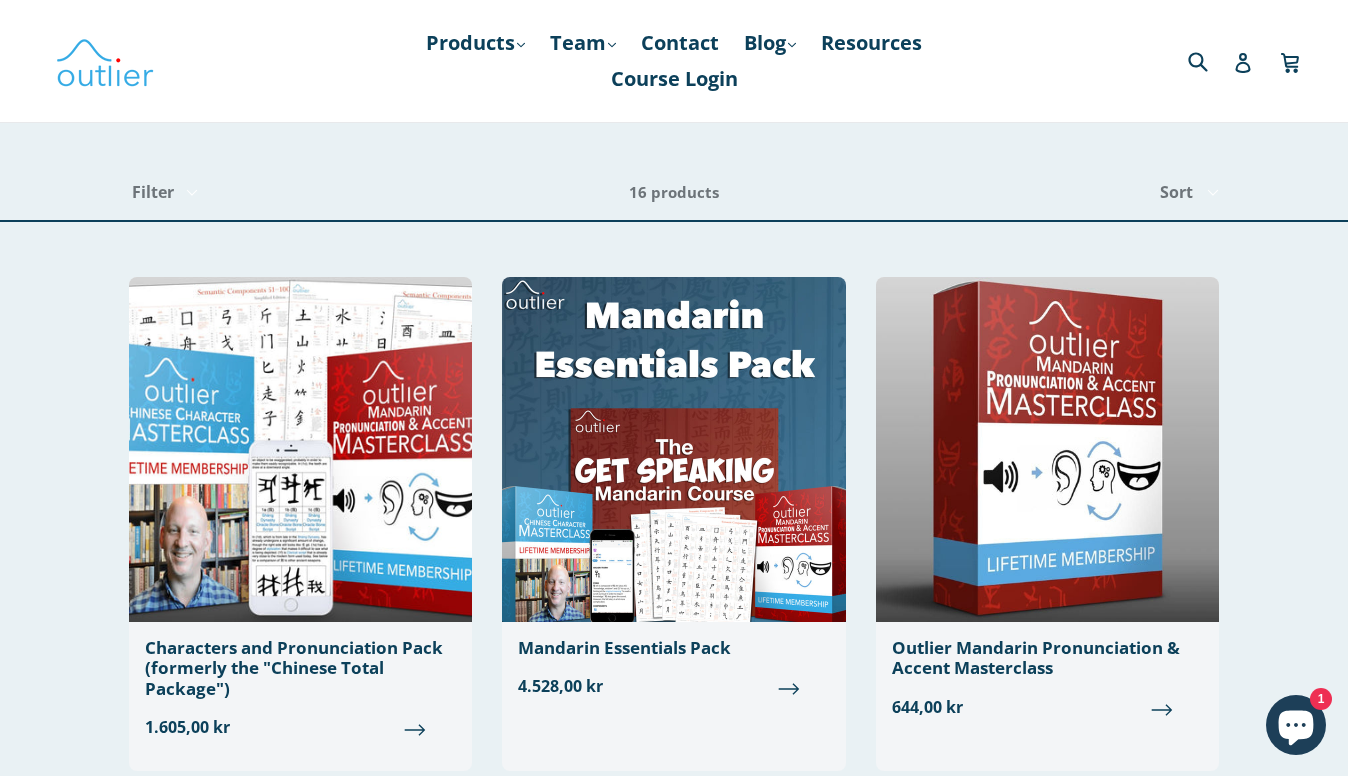 scroll, scrollTop: 0, scrollLeft: 0, axis: both 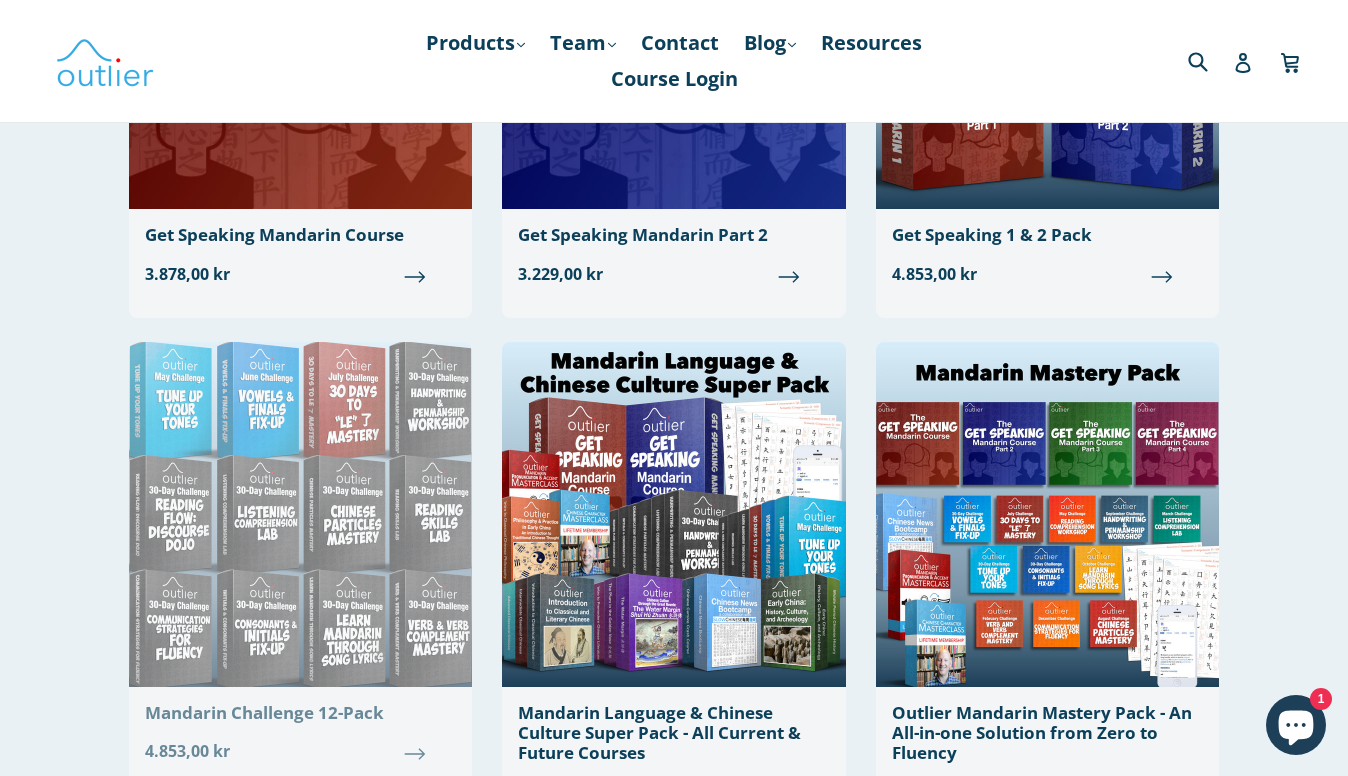 click on "Mandarin Challenge 12-Pack" at bounding box center [300, 713] 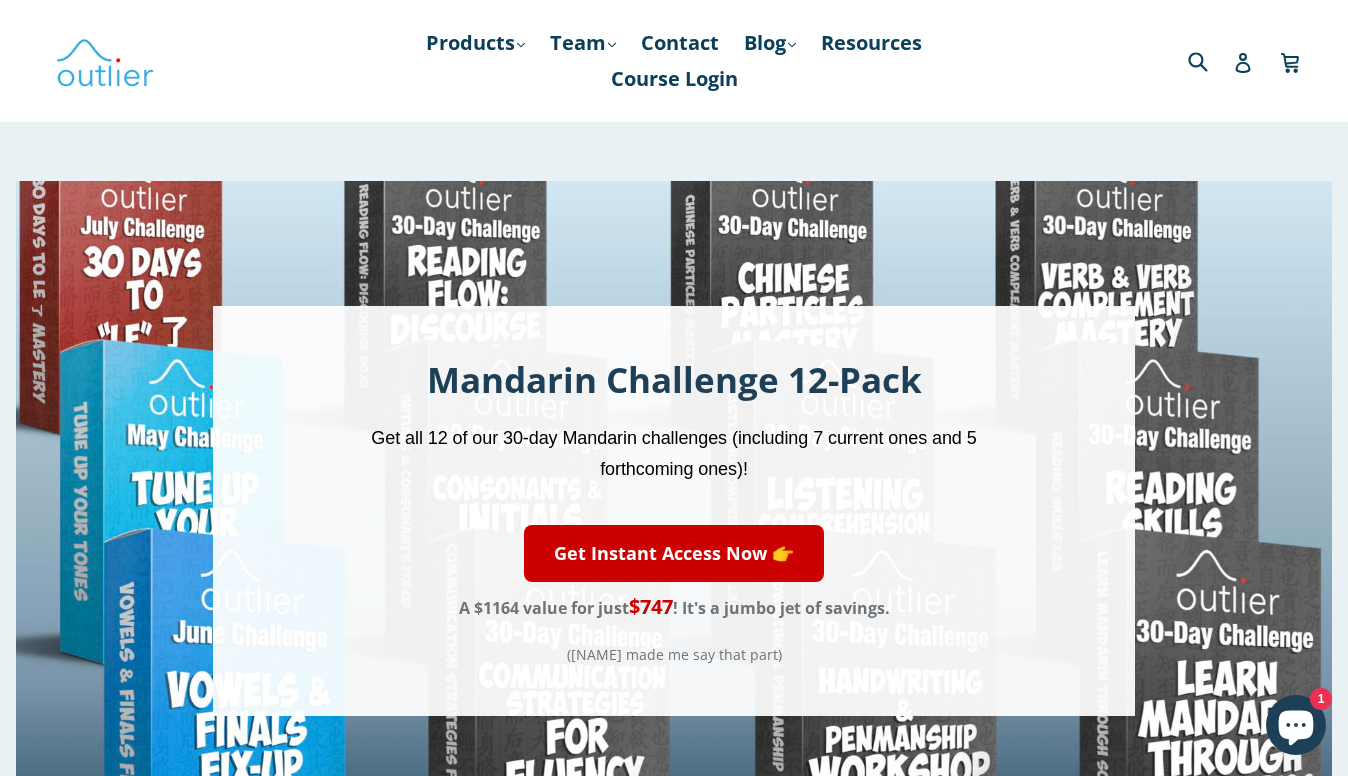 scroll, scrollTop: 0, scrollLeft: 0, axis: both 